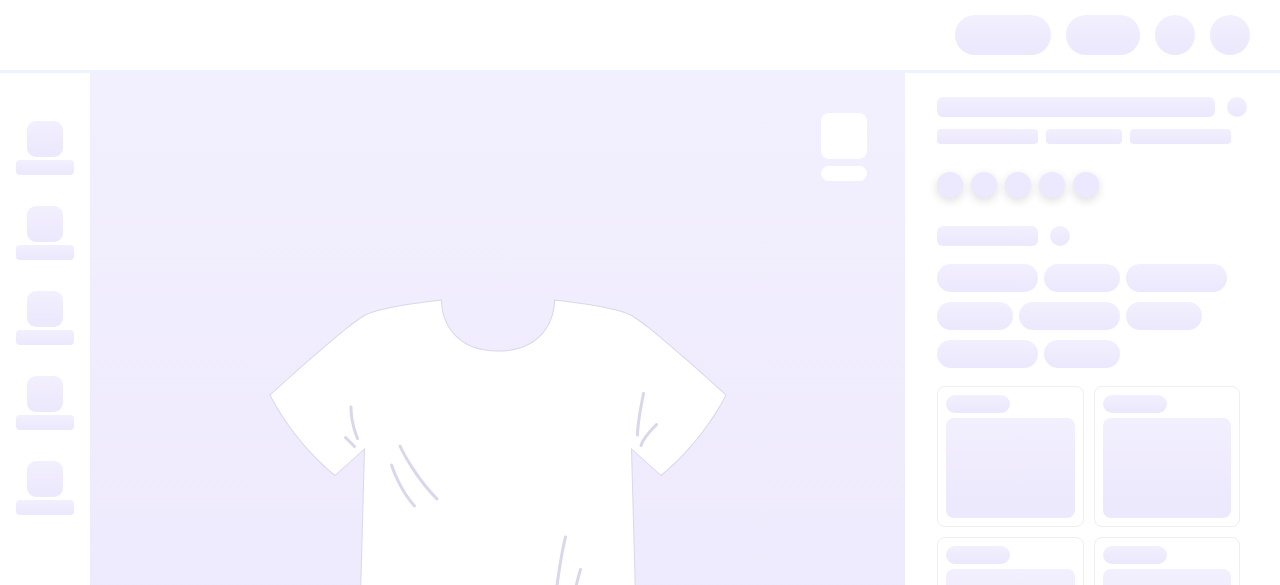 scroll, scrollTop: 0, scrollLeft: 0, axis: both 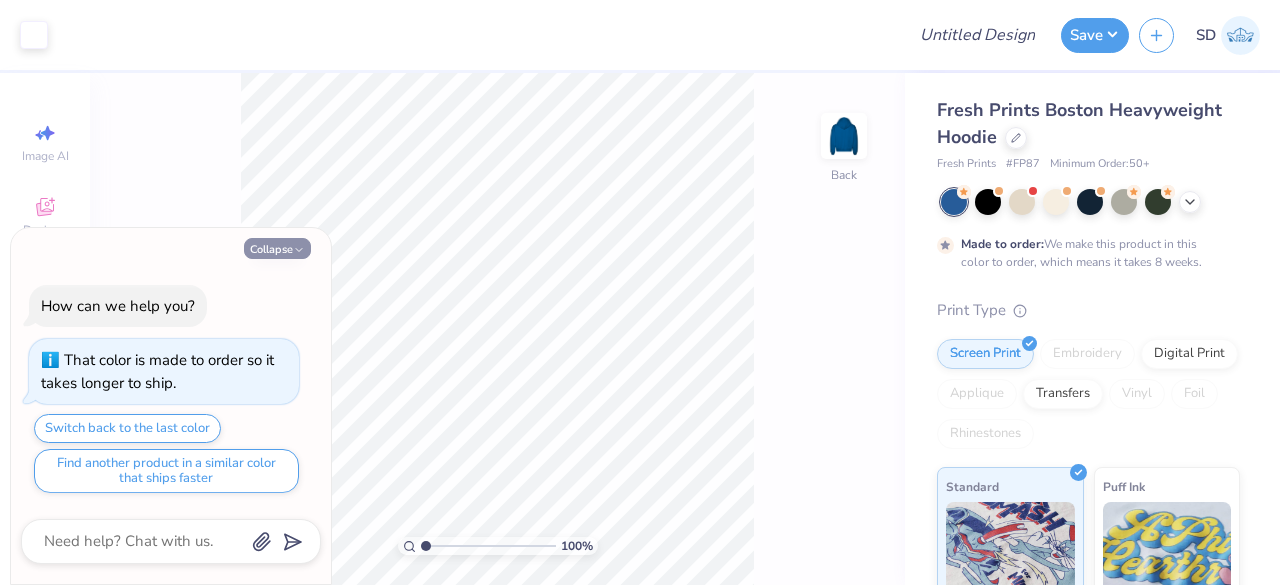 click on "Collapse" at bounding box center [277, 248] 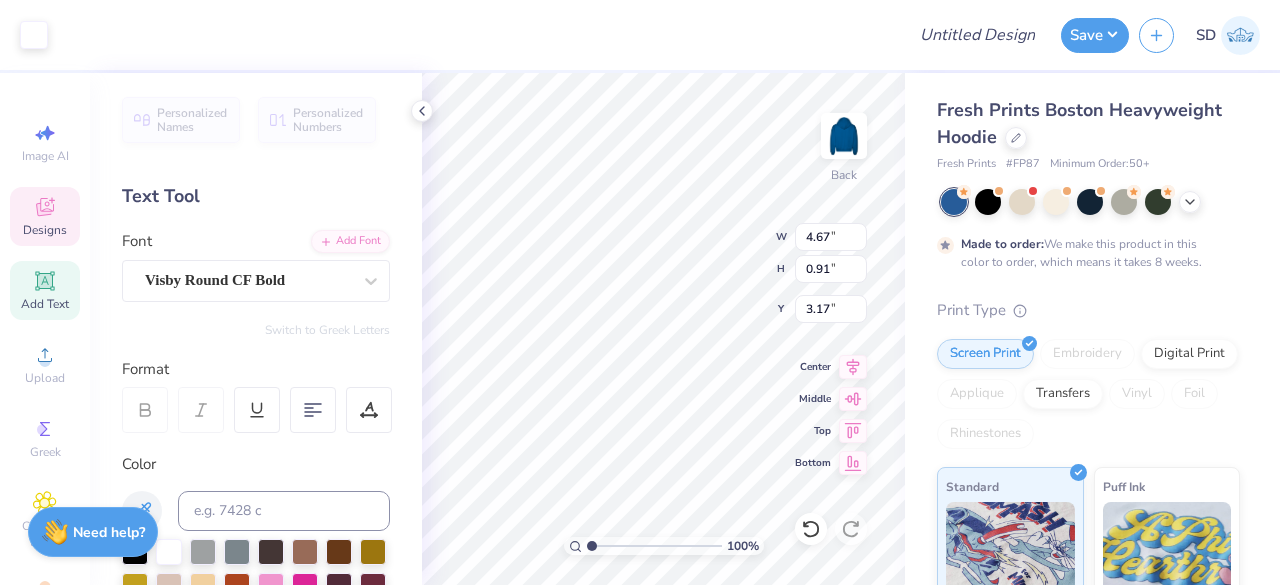 scroll, scrollTop: 16, scrollLeft: 2, axis: both 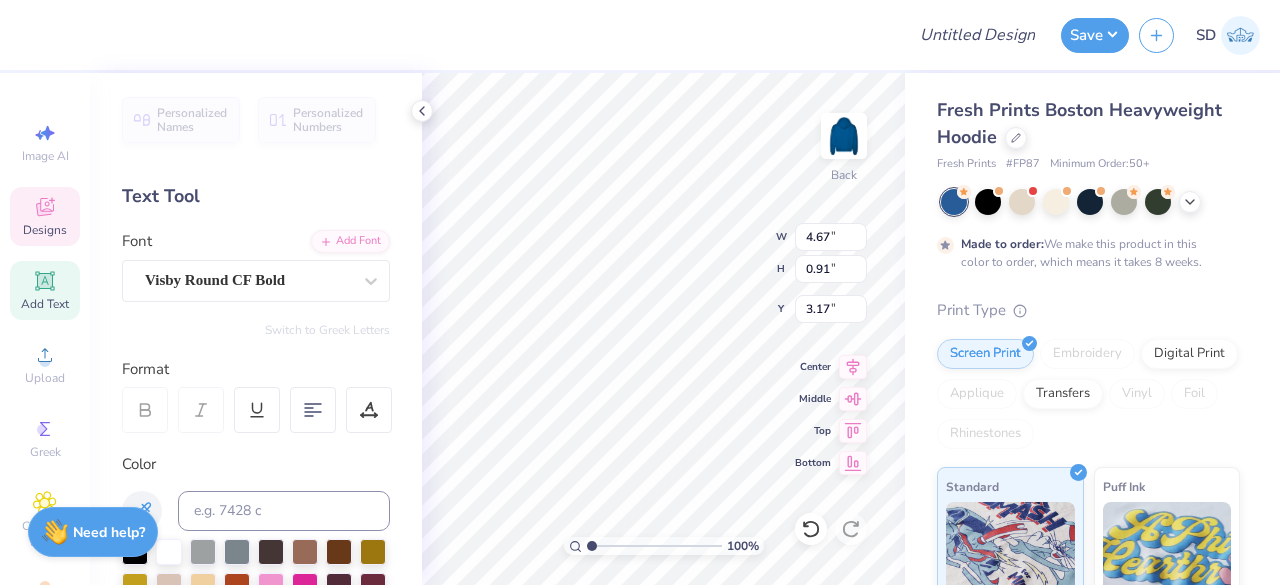 type on "Delta Chi" 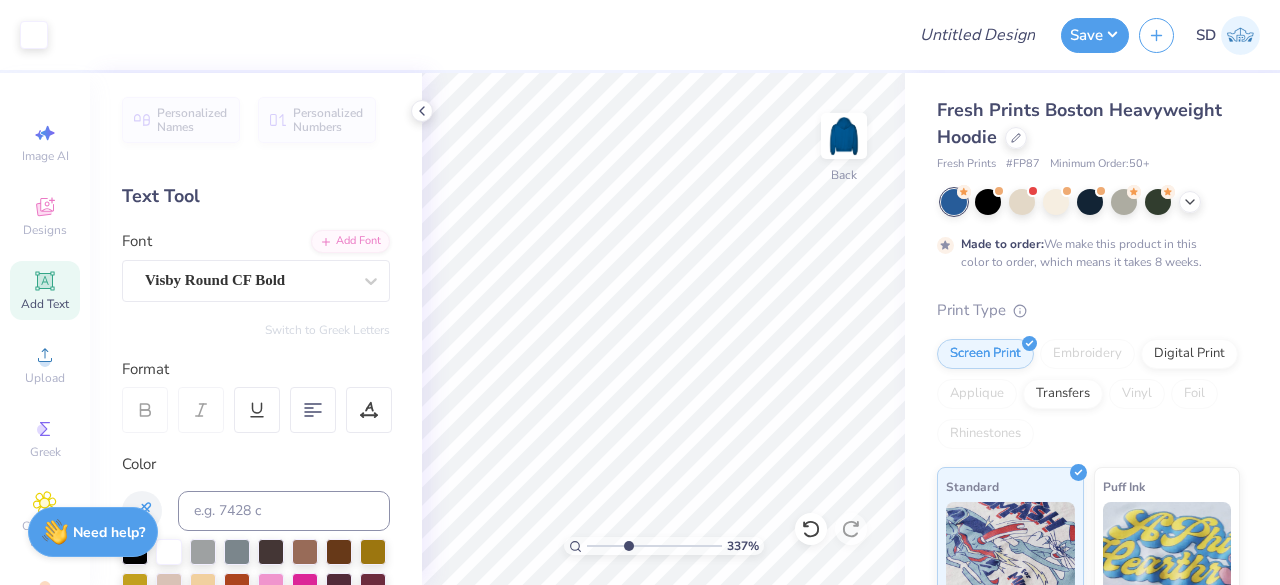 drag, startPoint x: 592, startPoint y: 547, endPoint x: 632, endPoint y: 549, distance: 40.04997 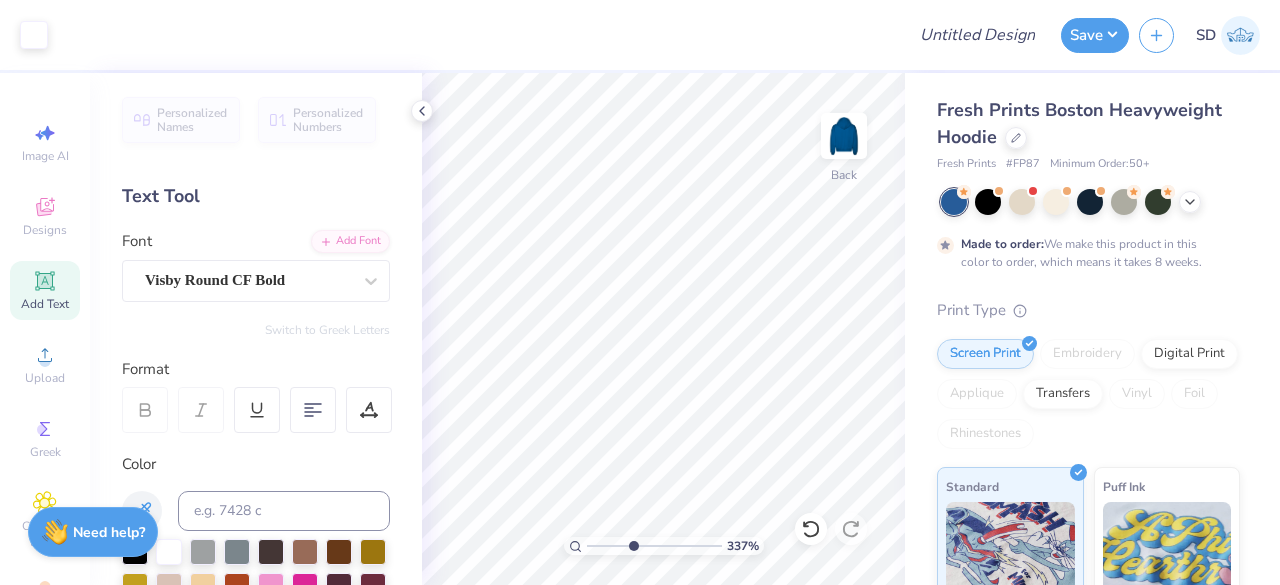 click at bounding box center [654, 546] 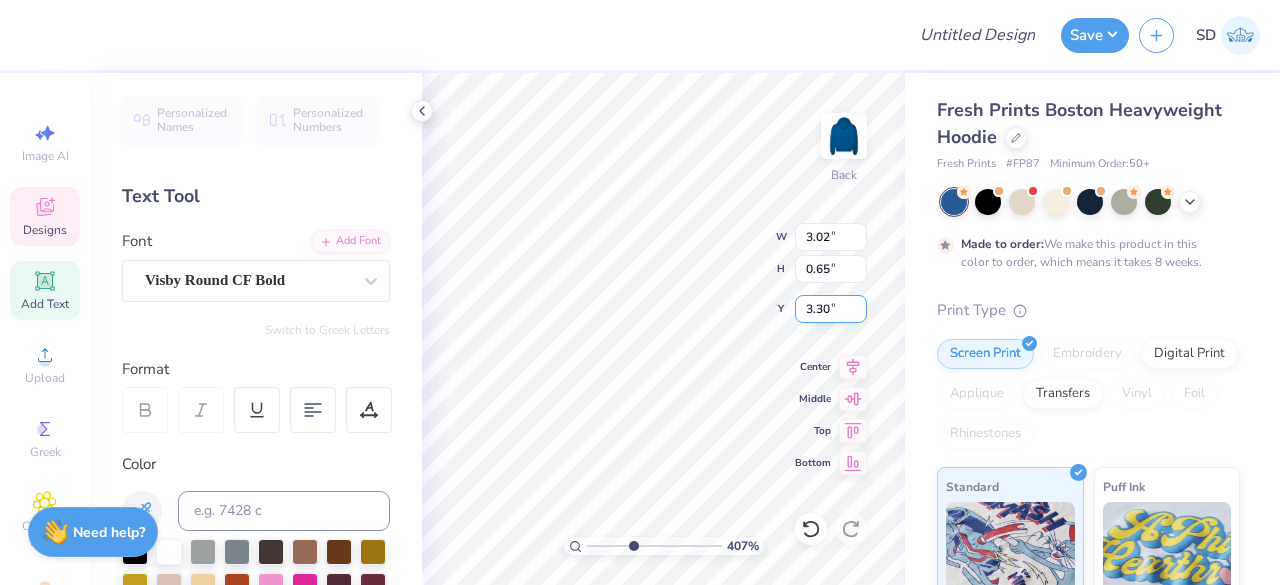 click on "3.30" at bounding box center (831, 309) 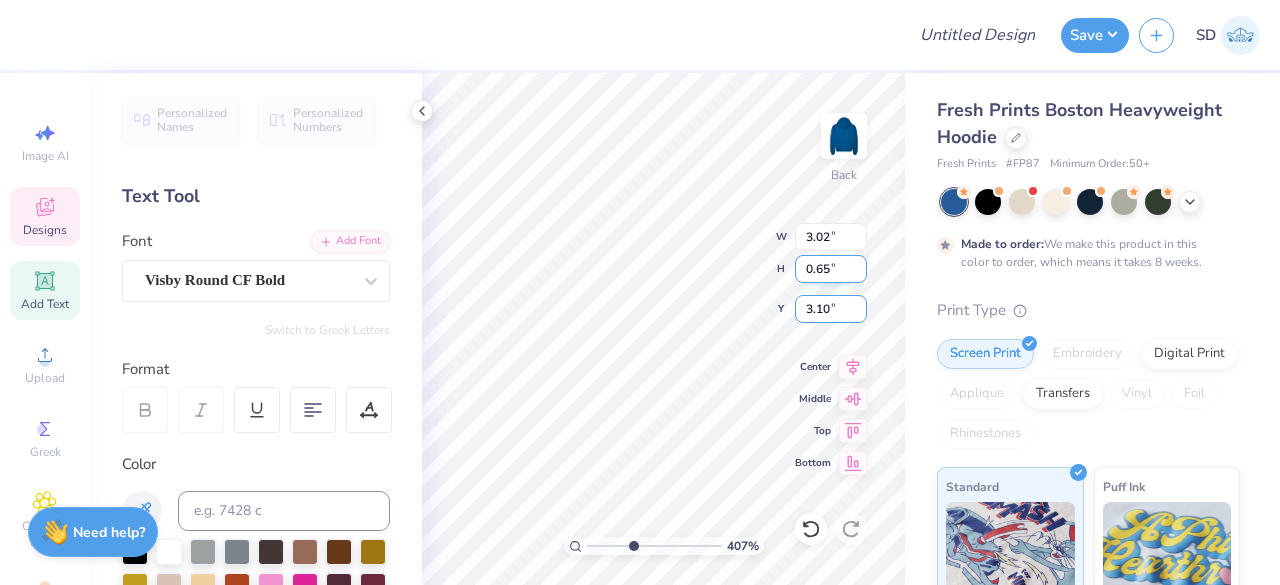type on "3.10" 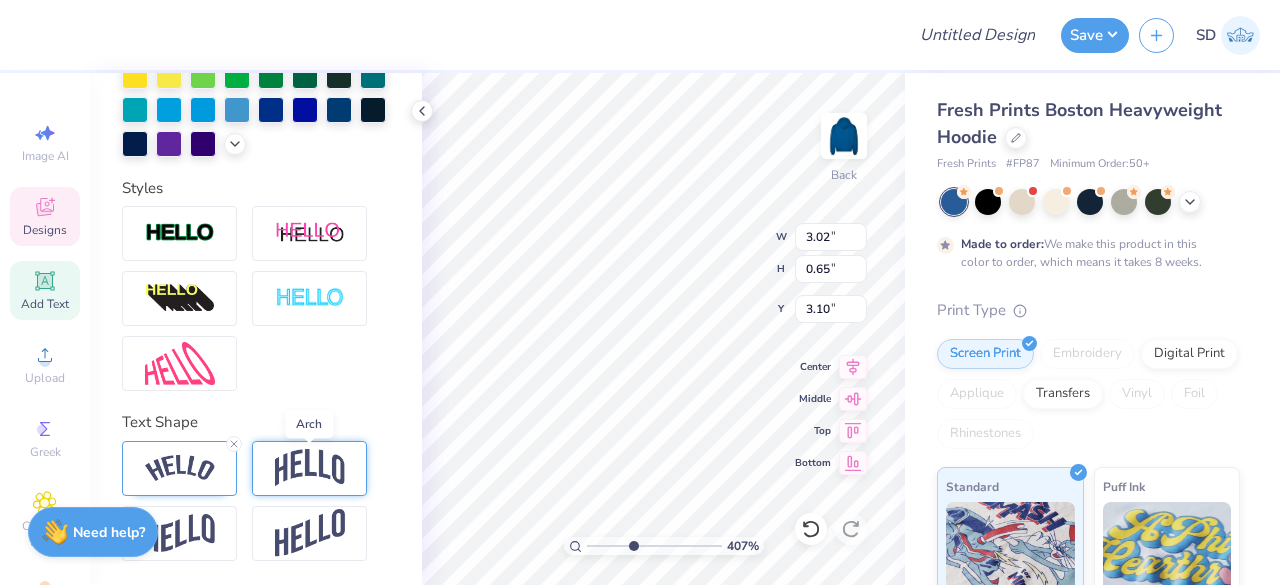scroll, scrollTop: 610, scrollLeft: 0, axis: vertical 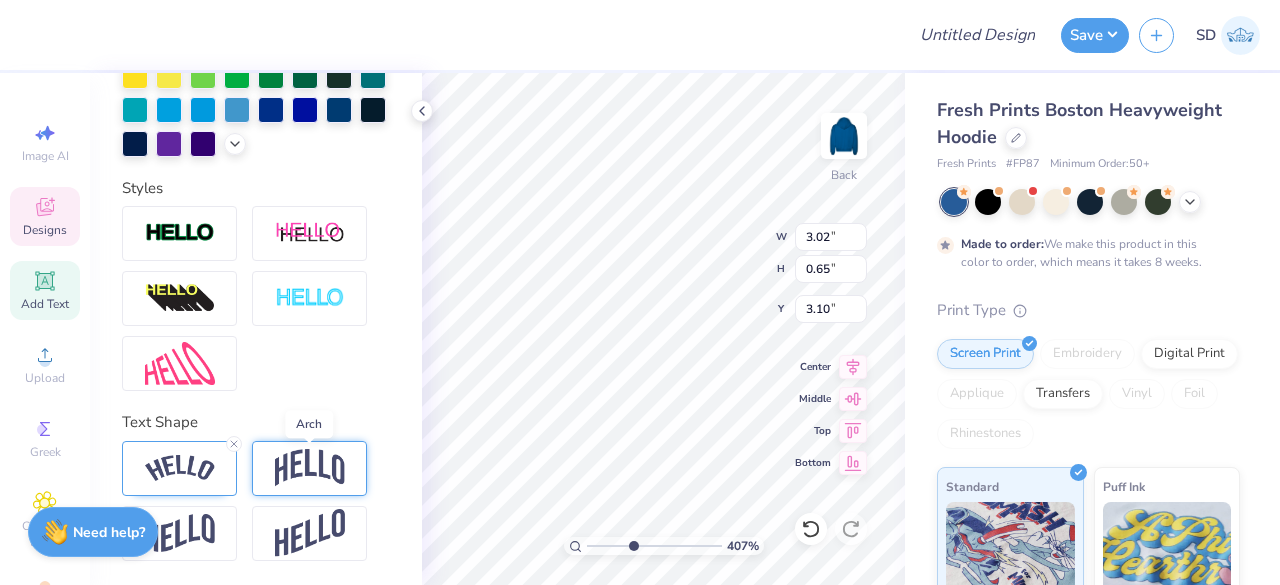 click at bounding box center (310, 468) 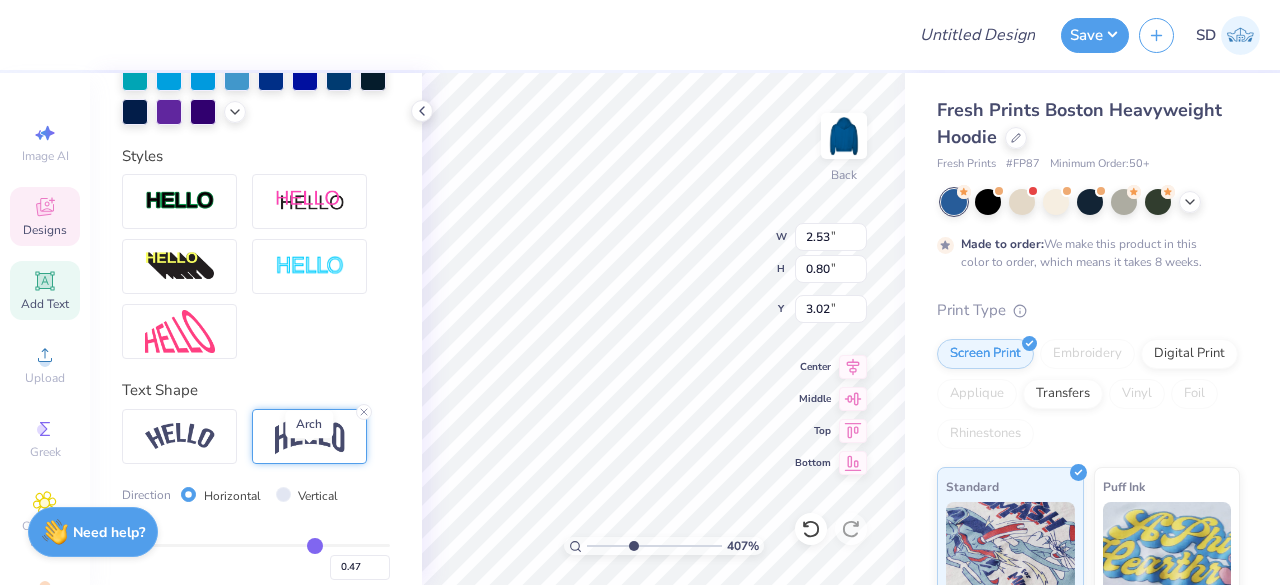type on "2.53" 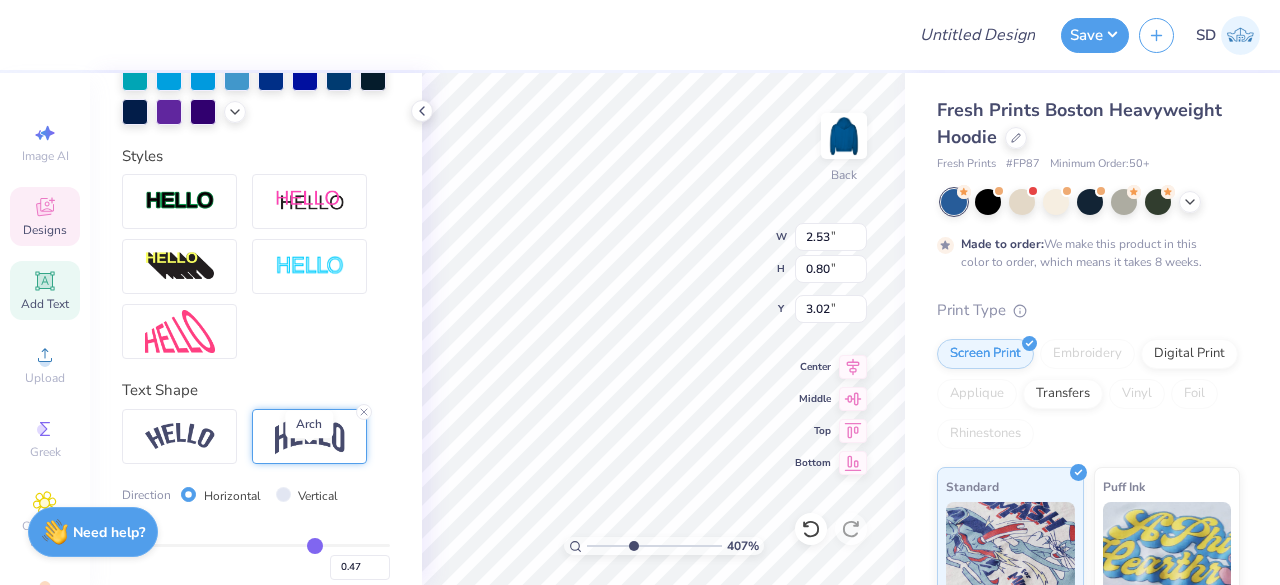 type on "0.80" 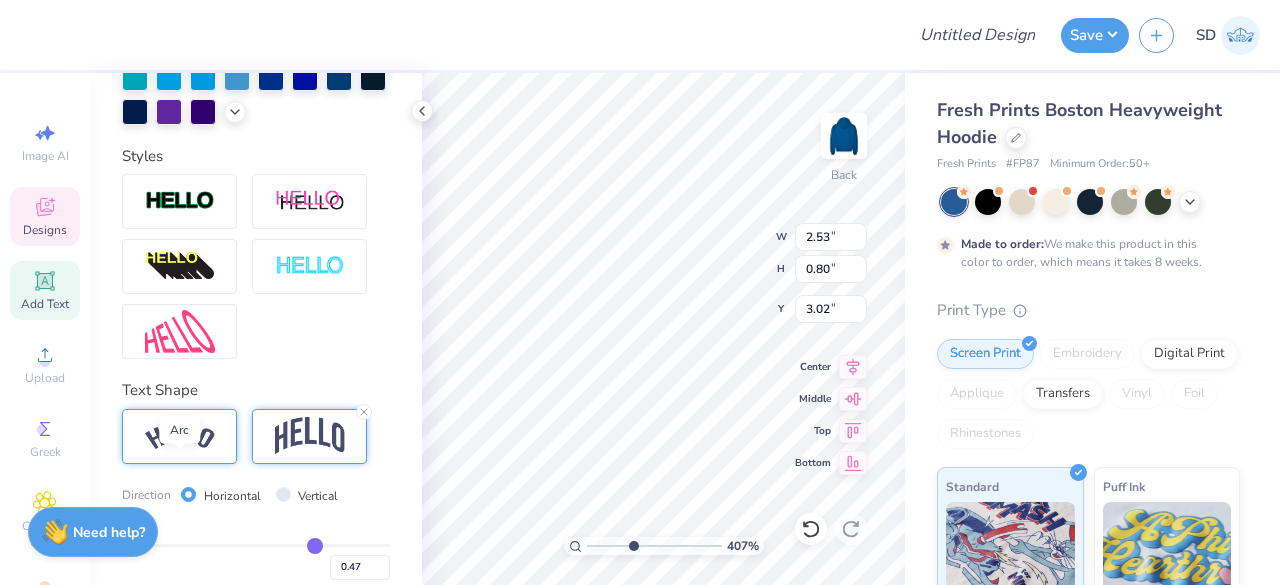 click at bounding box center (180, 436) 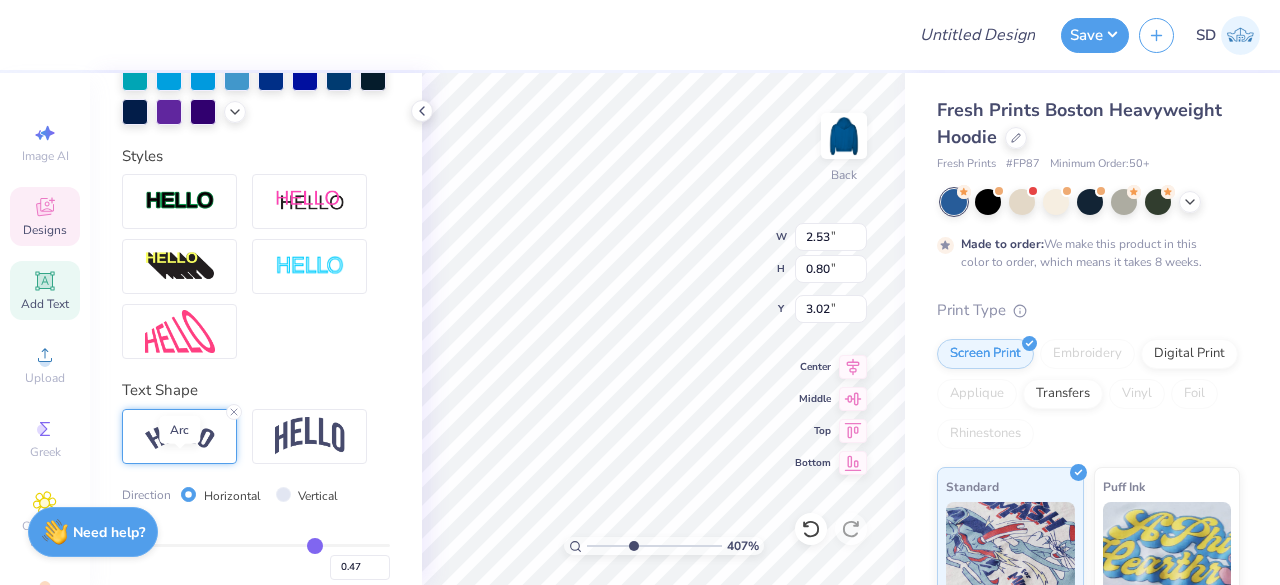 type on "3.02" 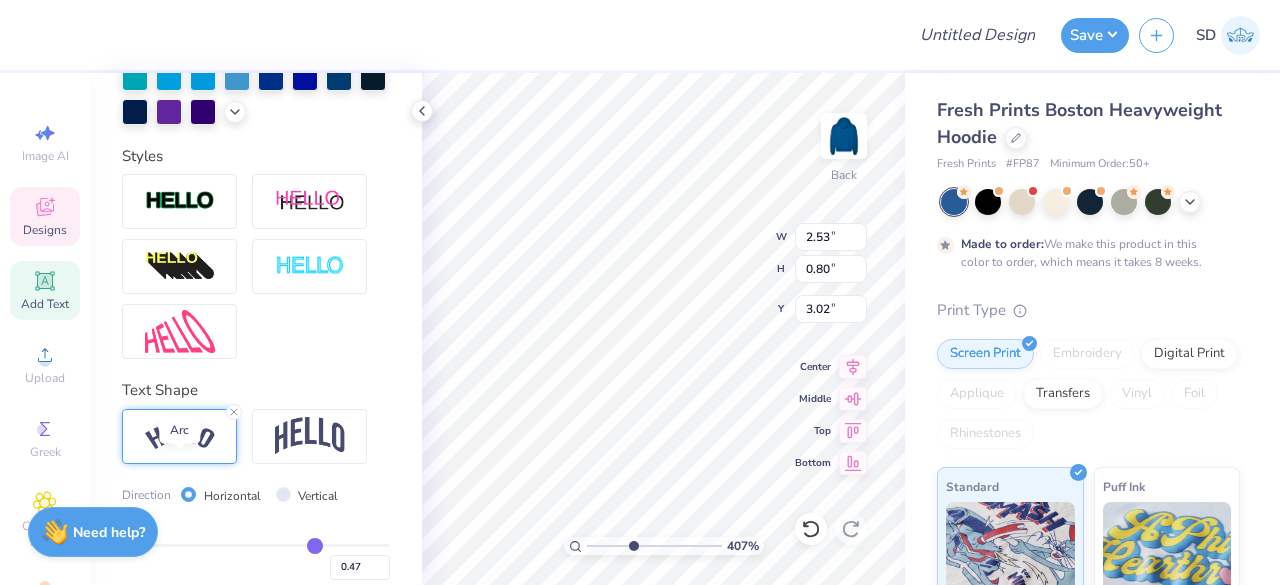 type on "0.65" 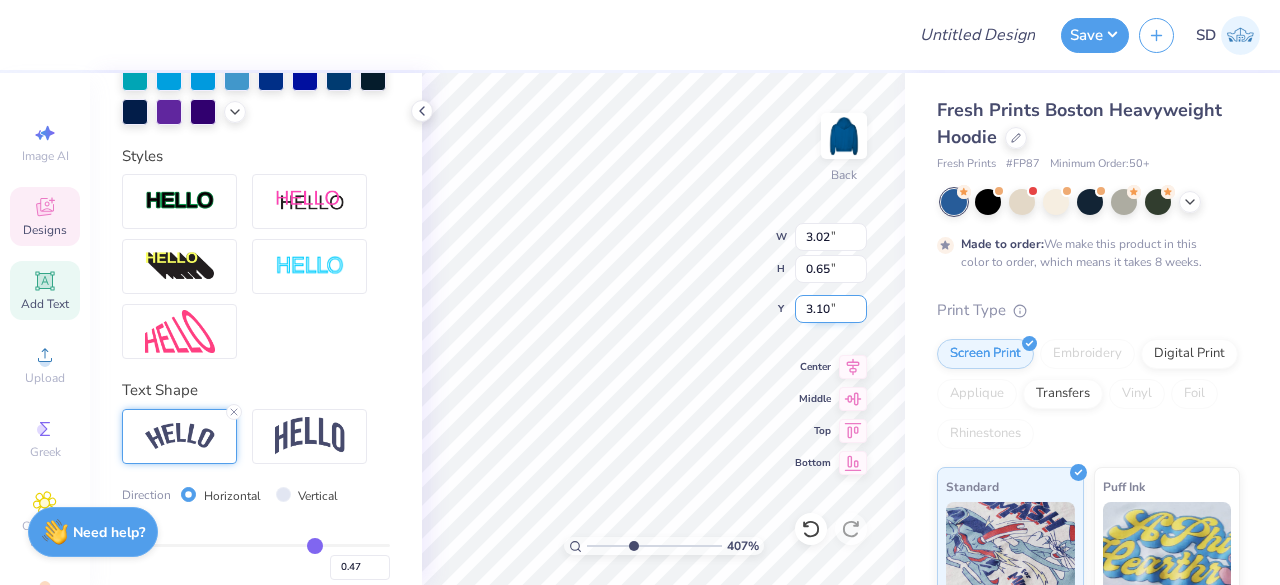 type on "3.30" 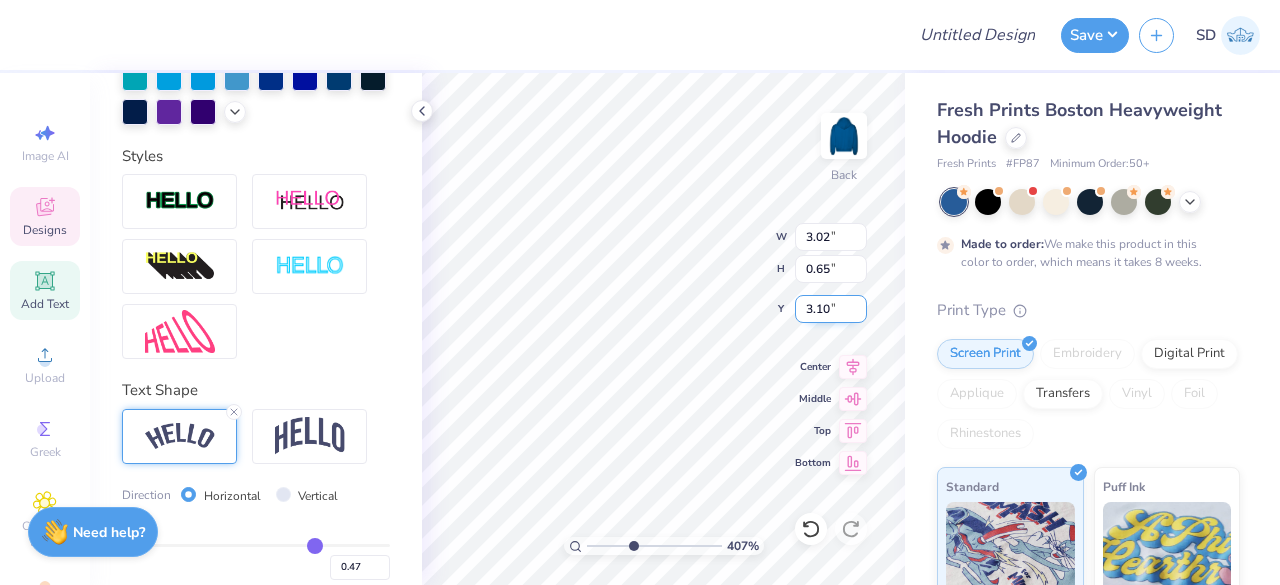 type on "3.04" 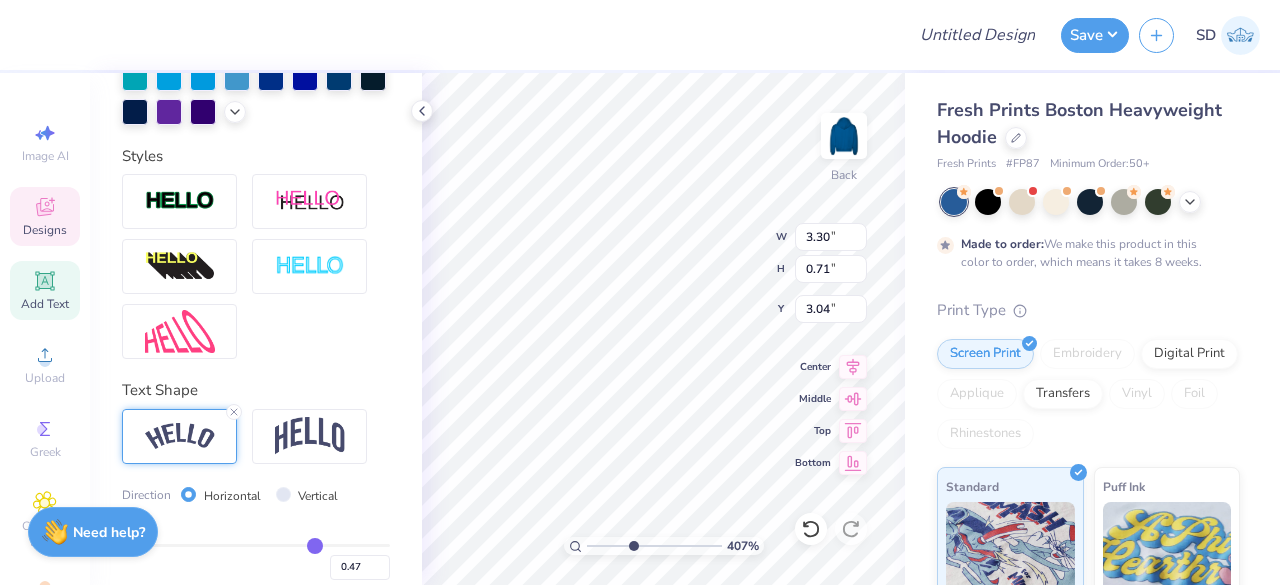 type on "3.17" 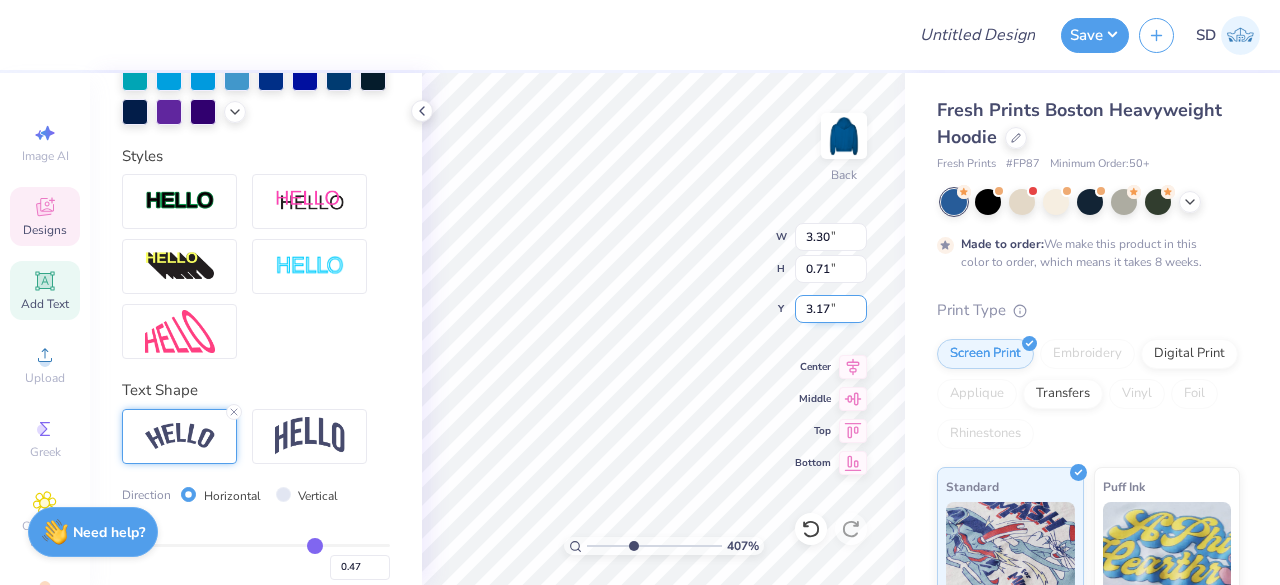 click on "3.17" at bounding box center [831, 309] 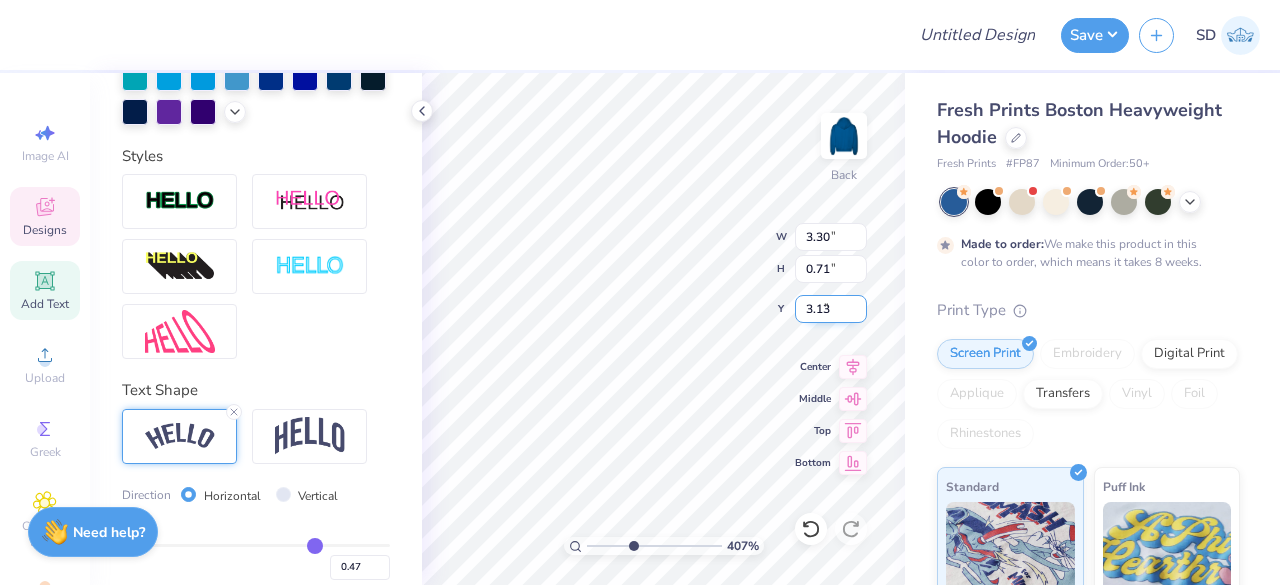type on "3.13" 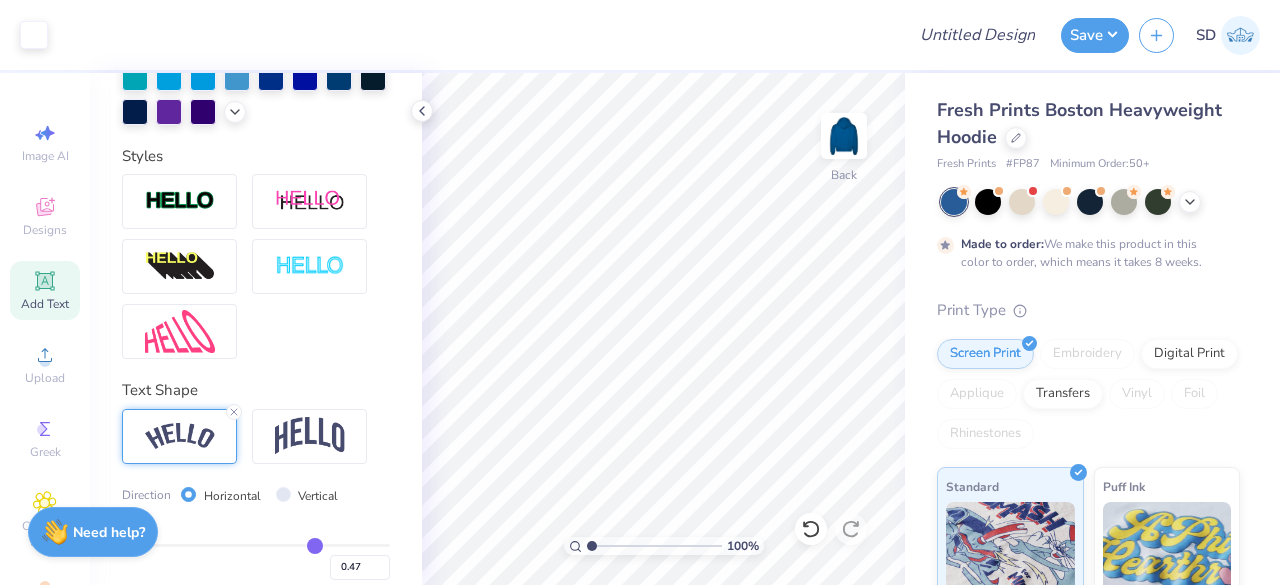 type on "1" 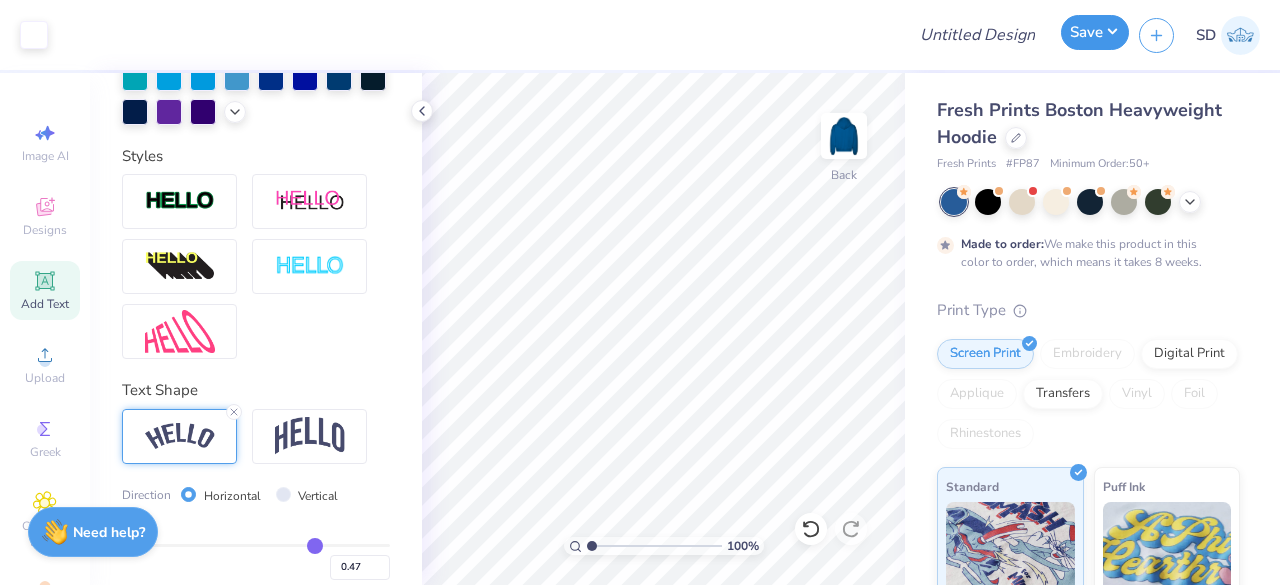click on "Save" at bounding box center [1095, 32] 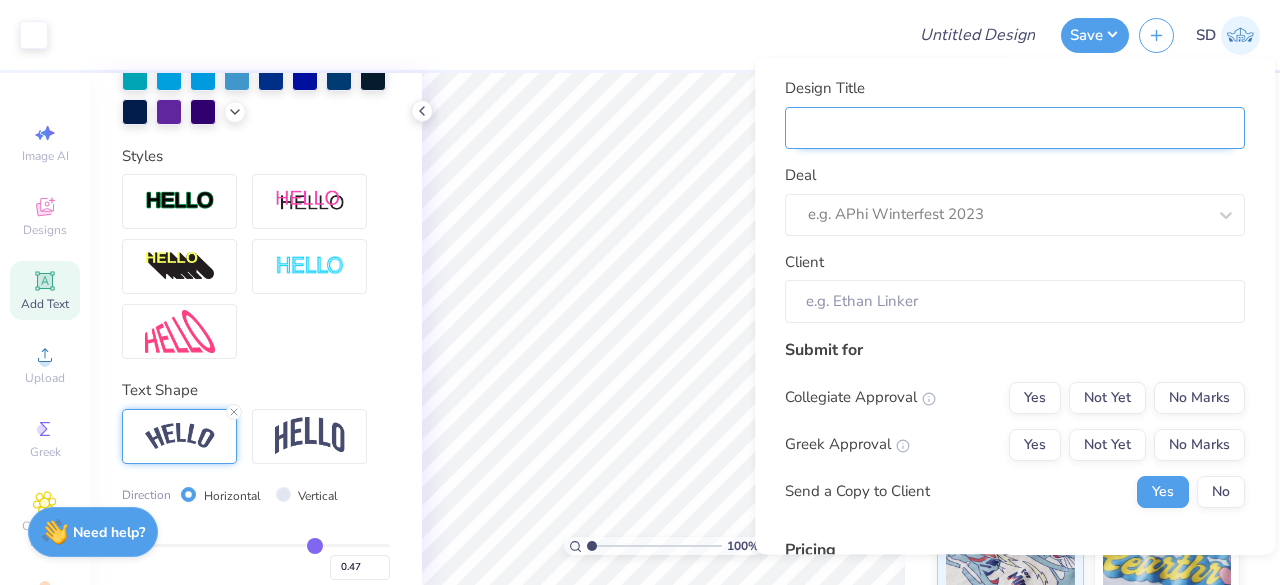 click on "Design Title" at bounding box center [1015, 128] 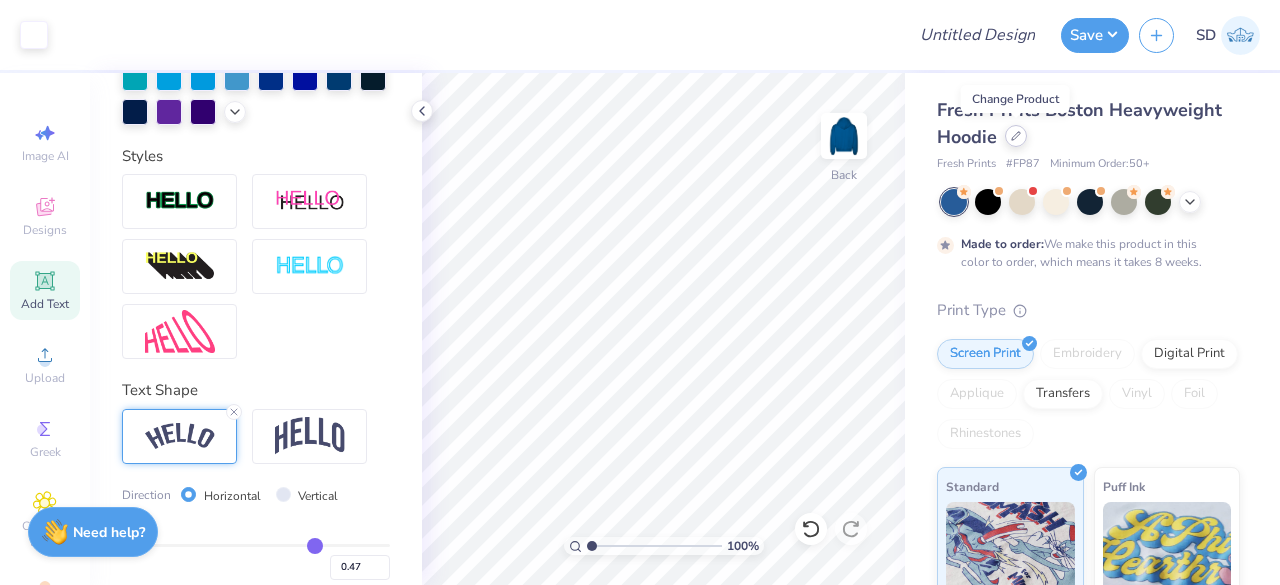 click at bounding box center [1016, 136] 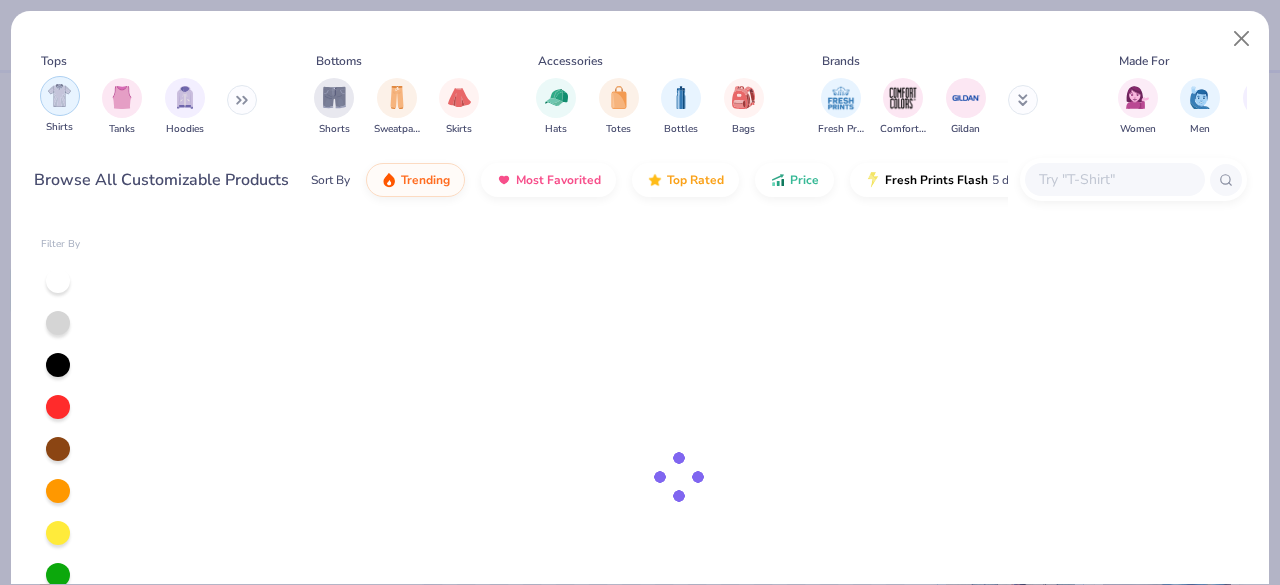 click at bounding box center [60, 96] 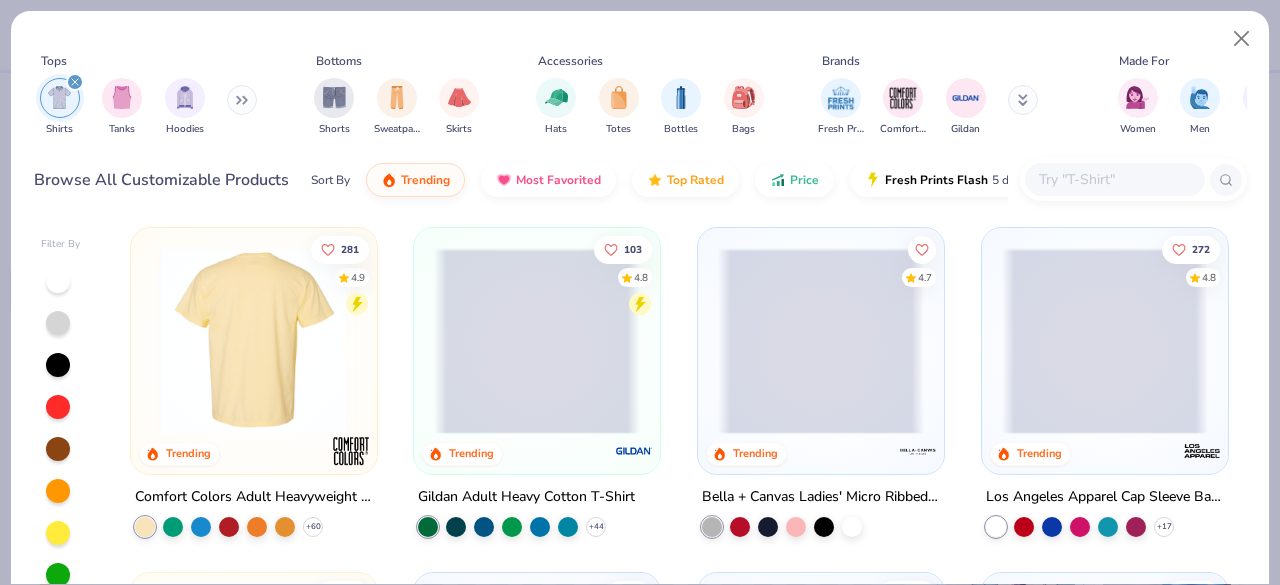 scroll, scrollTop: 5, scrollLeft: 0, axis: vertical 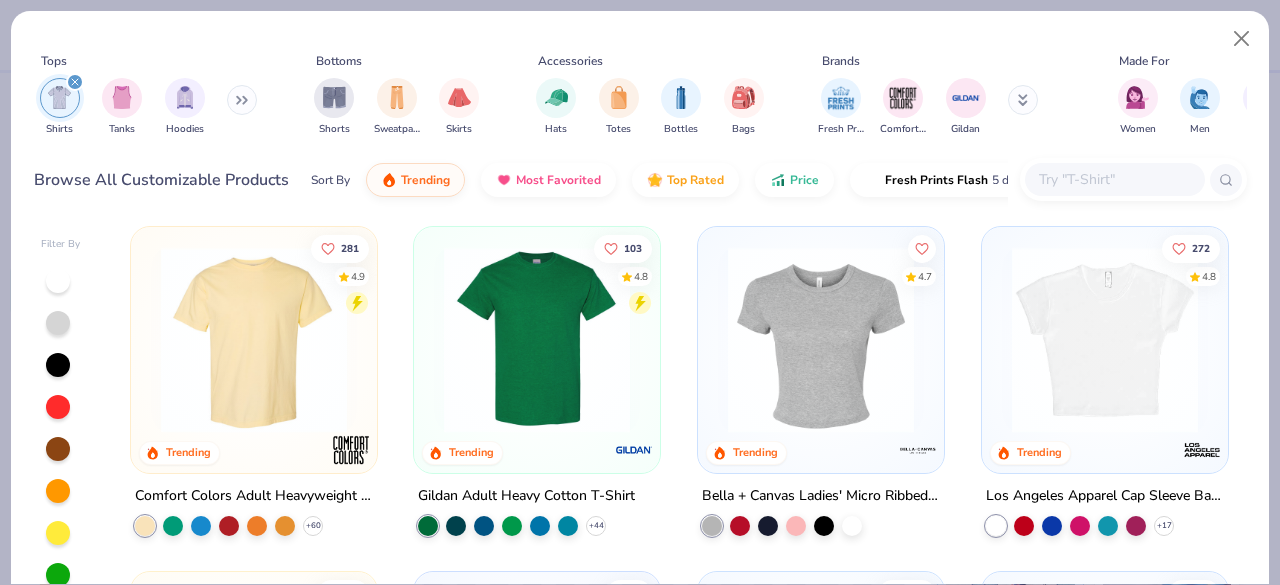 click at bounding box center (254, 340) 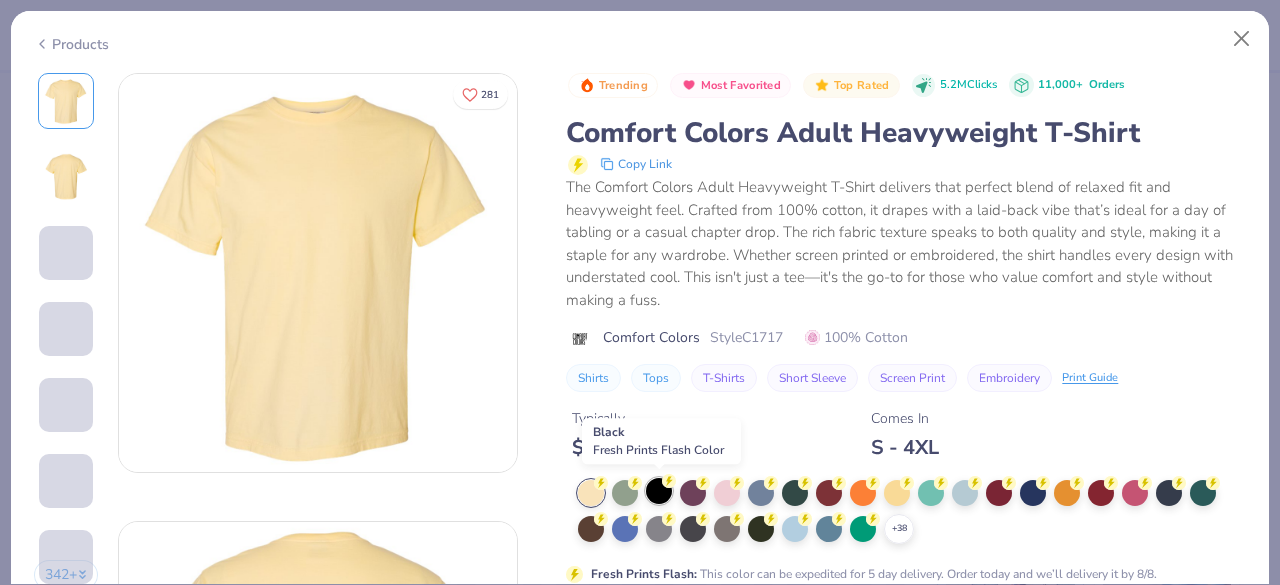 click at bounding box center (659, 491) 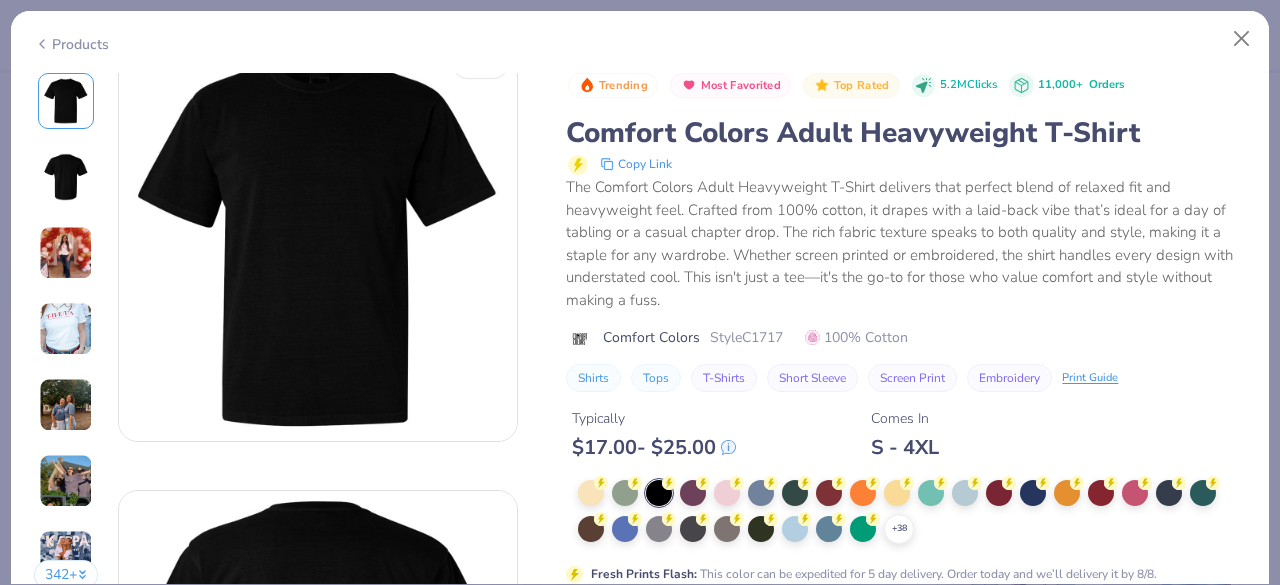 scroll, scrollTop: 32, scrollLeft: 0, axis: vertical 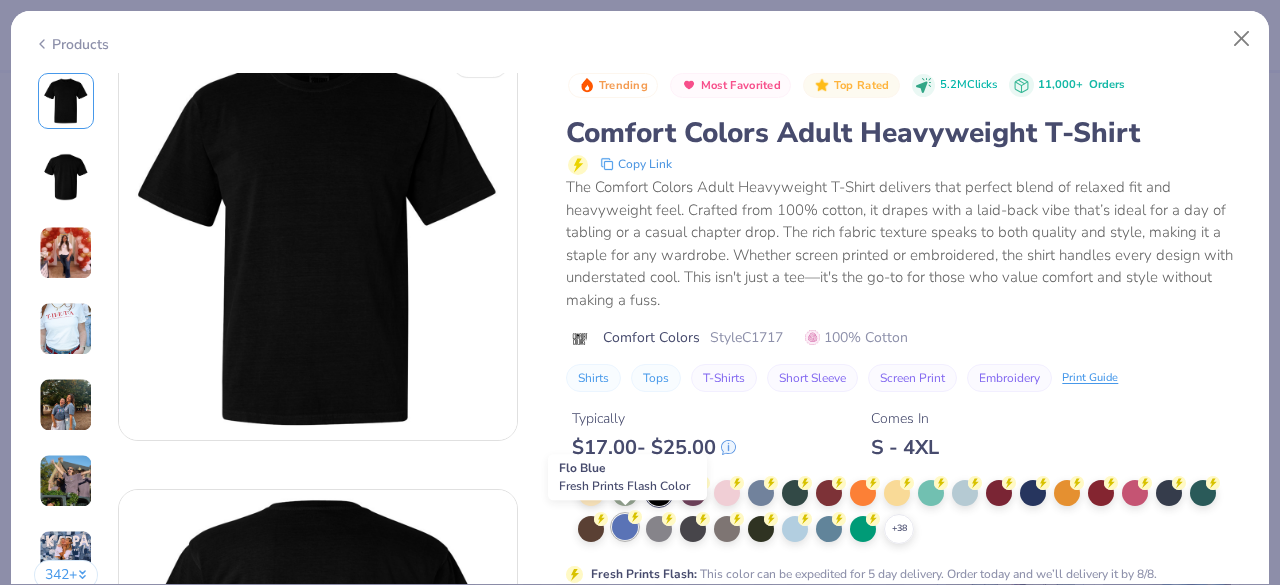 click at bounding box center [625, 527] 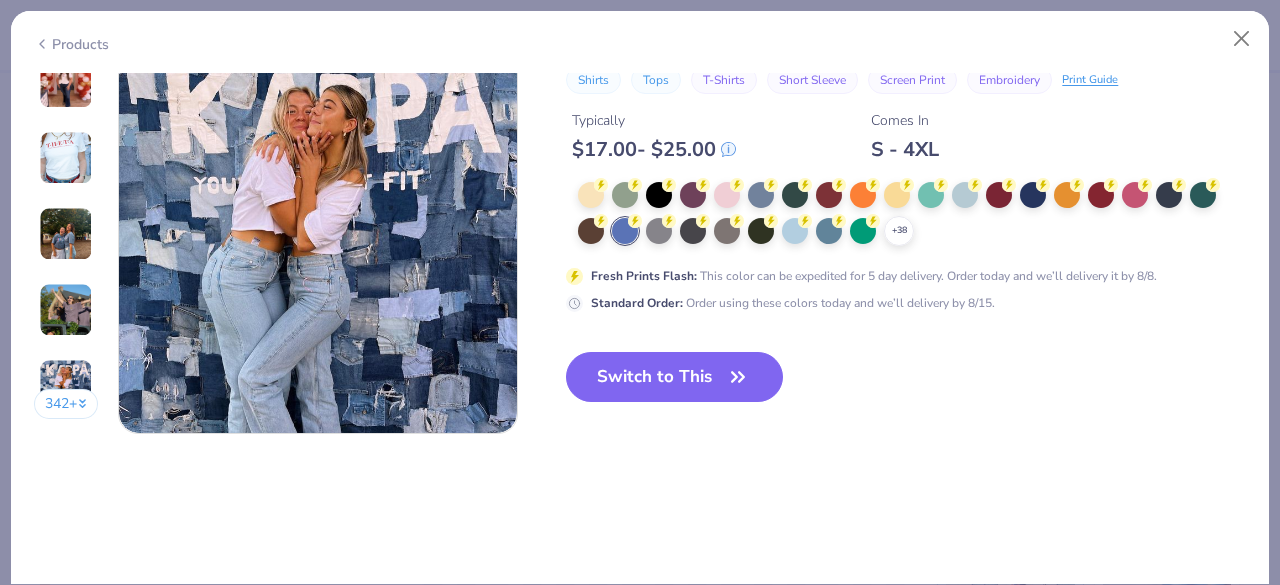 scroll, scrollTop: 2726, scrollLeft: 0, axis: vertical 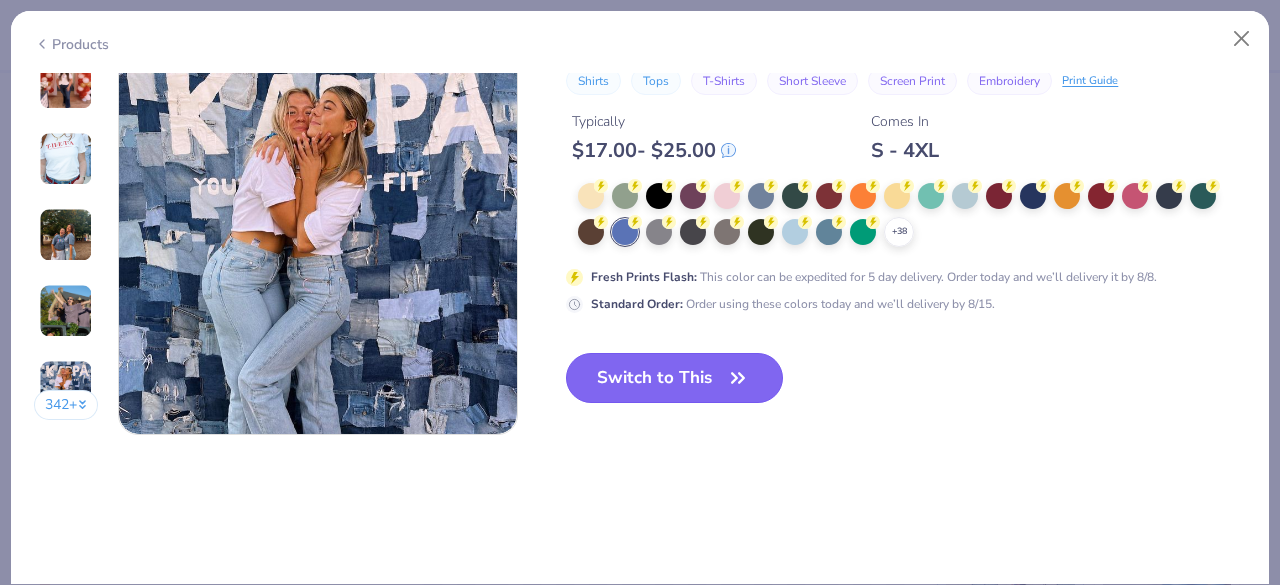 click on "Switch to This" at bounding box center [674, 378] 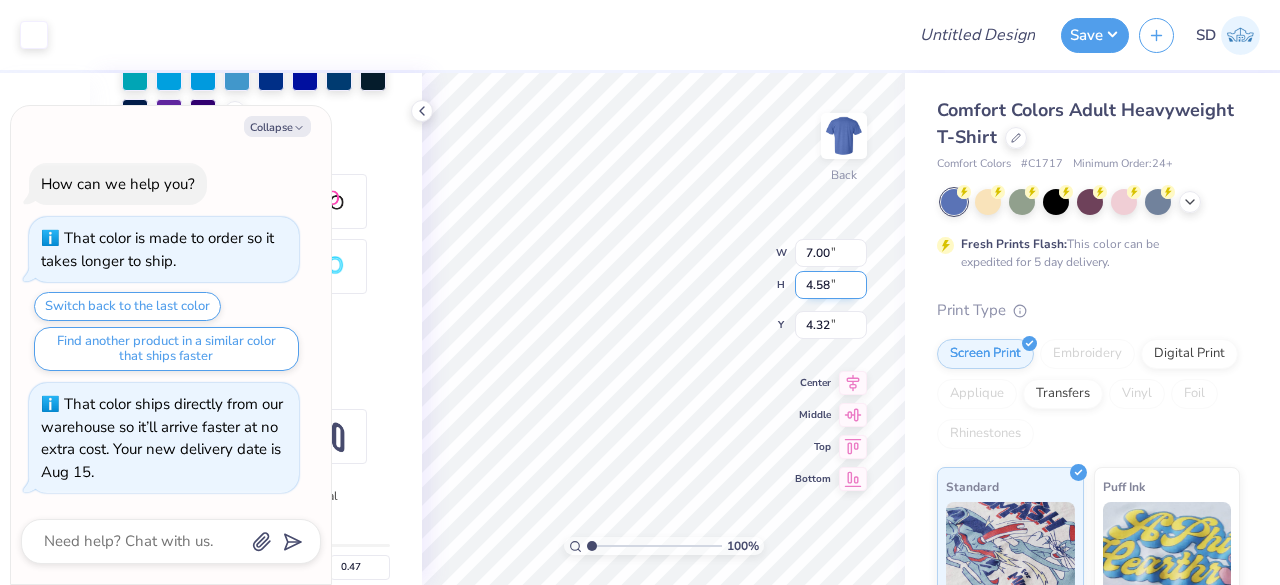 type on "x" 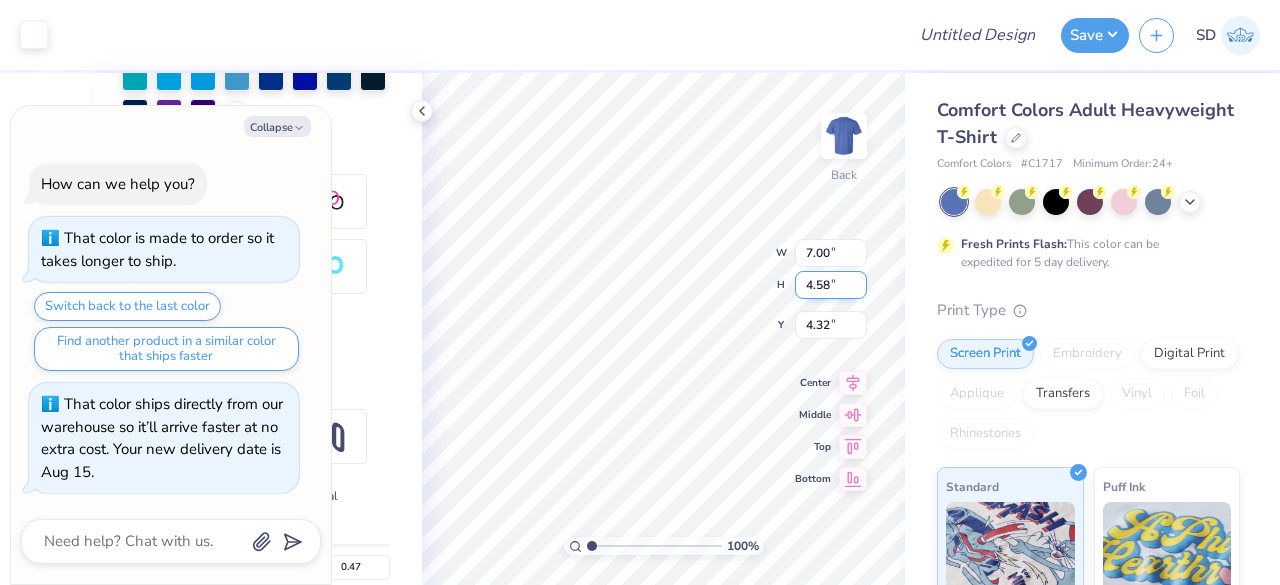 type on "8.22" 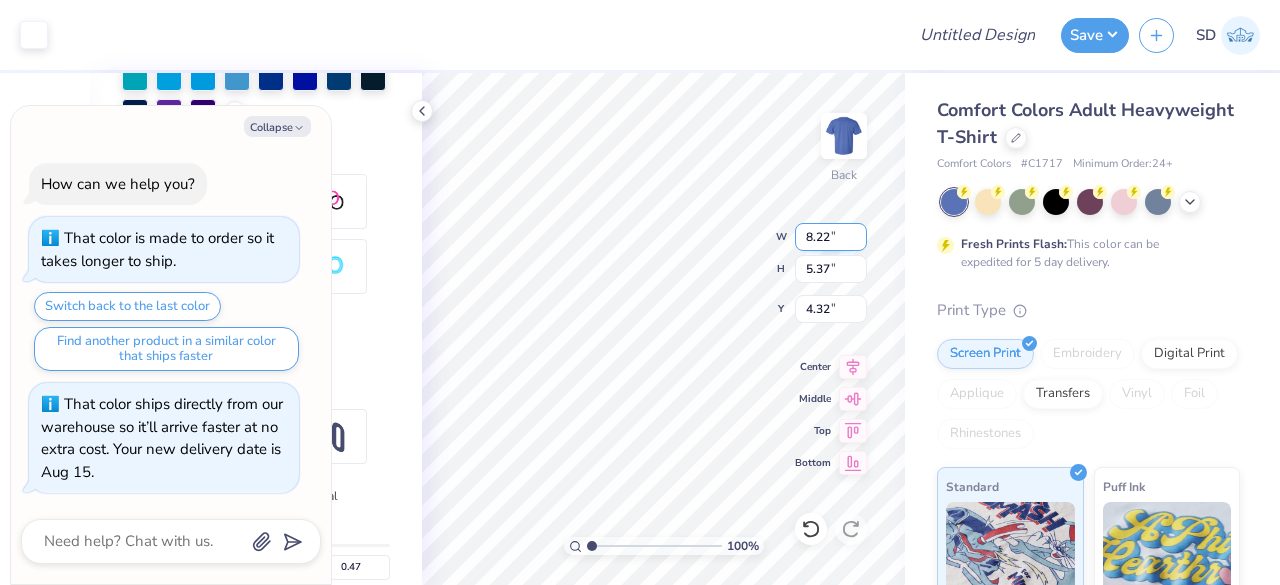 click on "8.22" at bounding box center (831, 237) 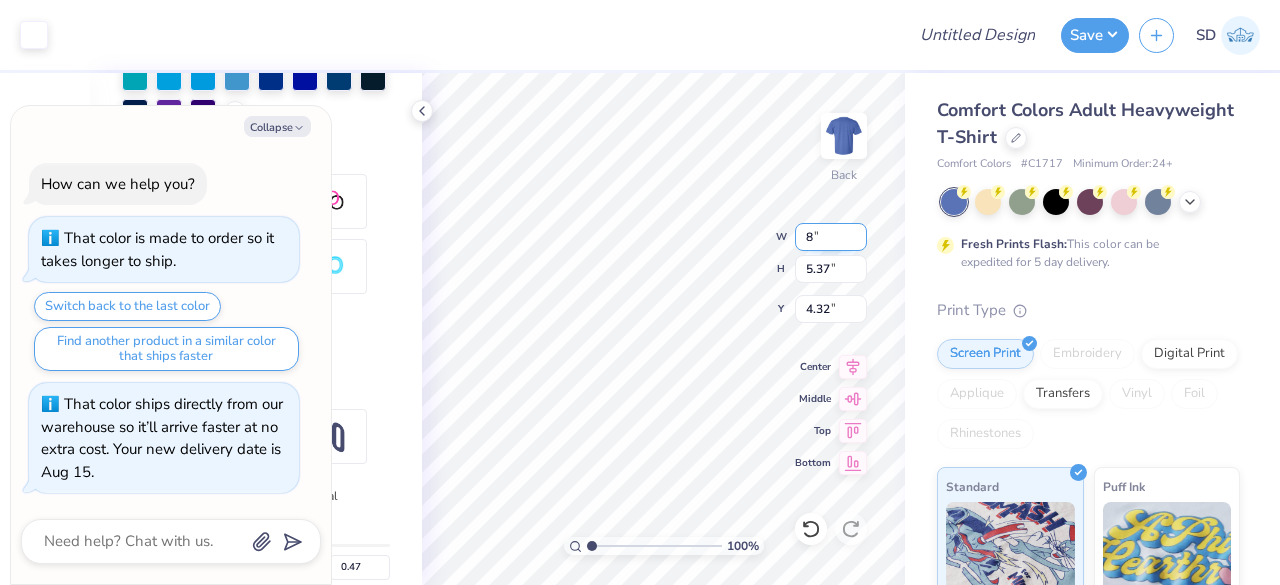 type on "8" 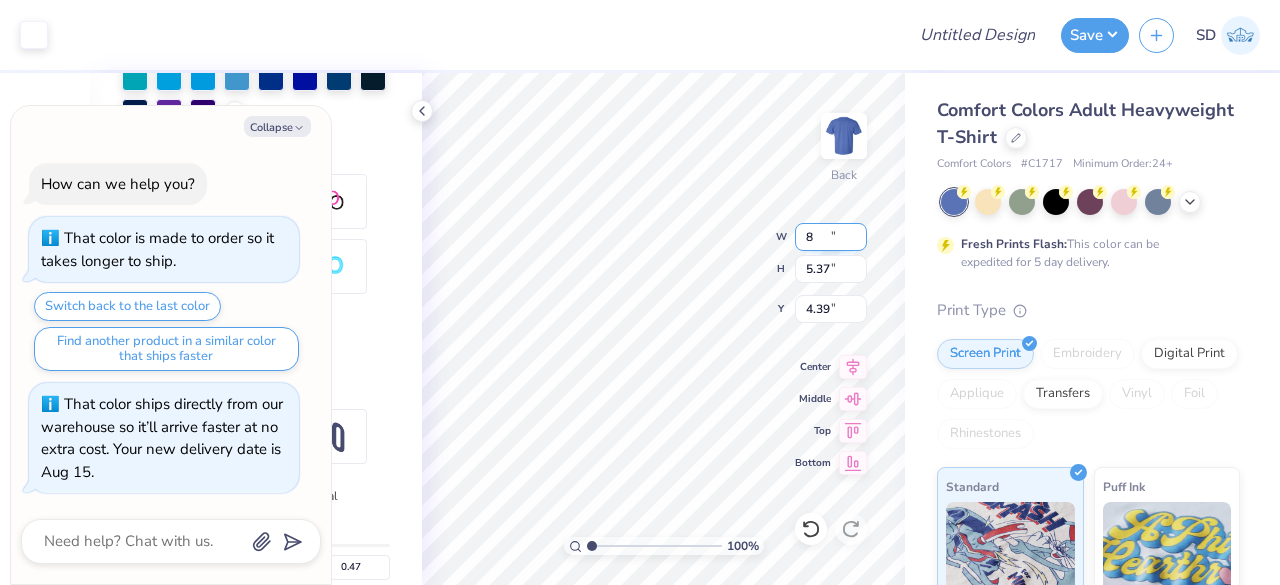 type on "x" 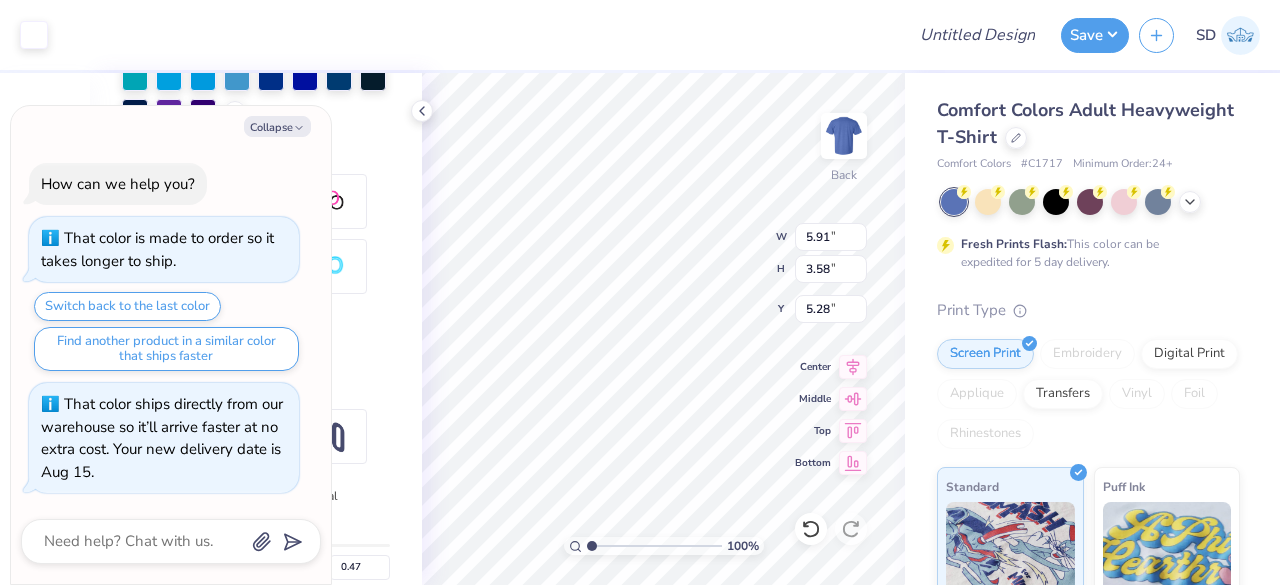 type on "x" 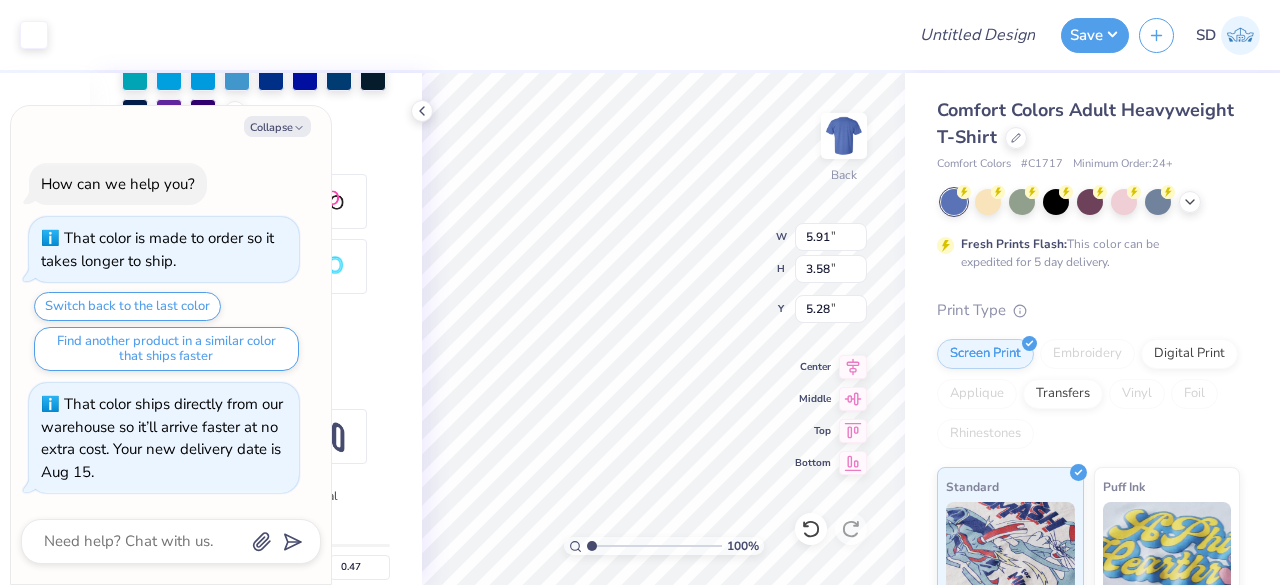 type on "5.10" 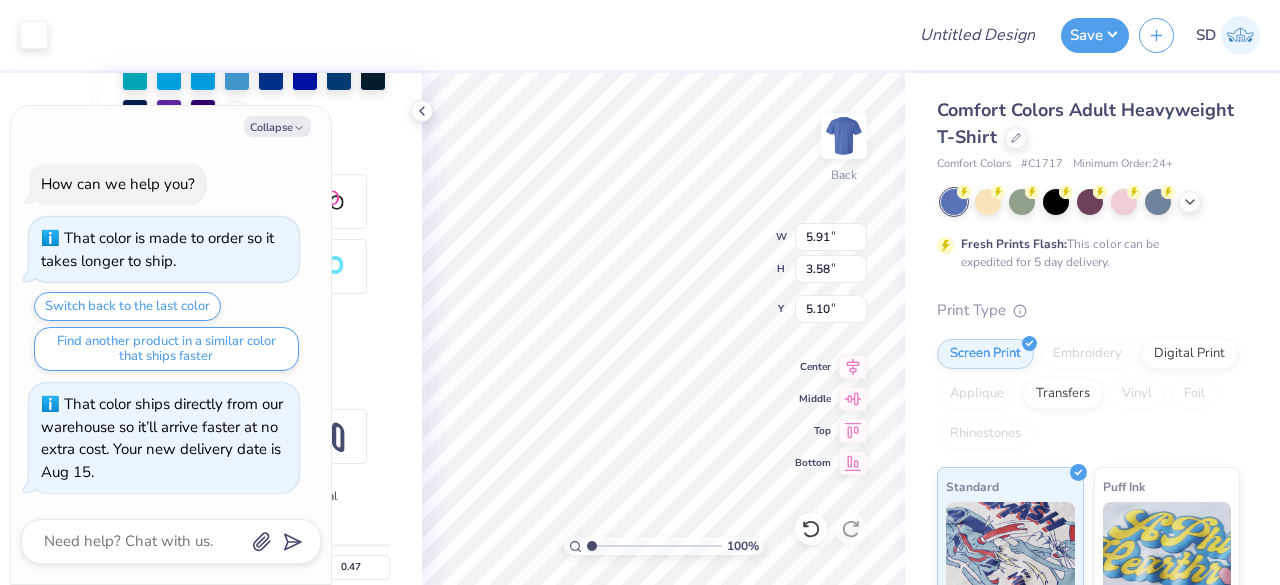 type on "x" 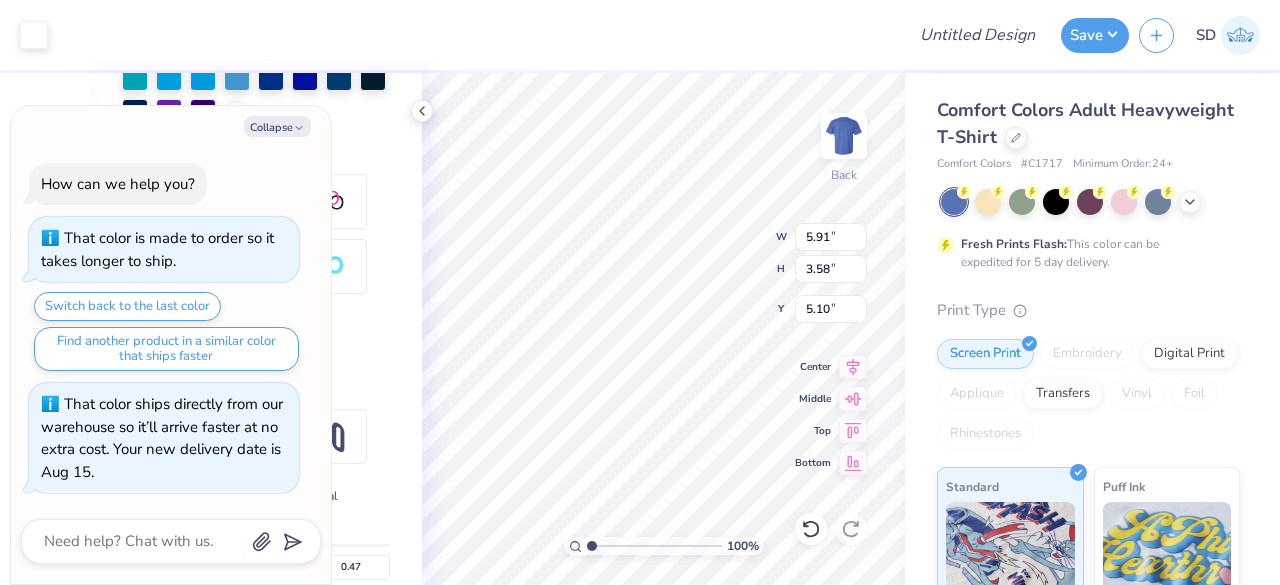 type on "5.28" 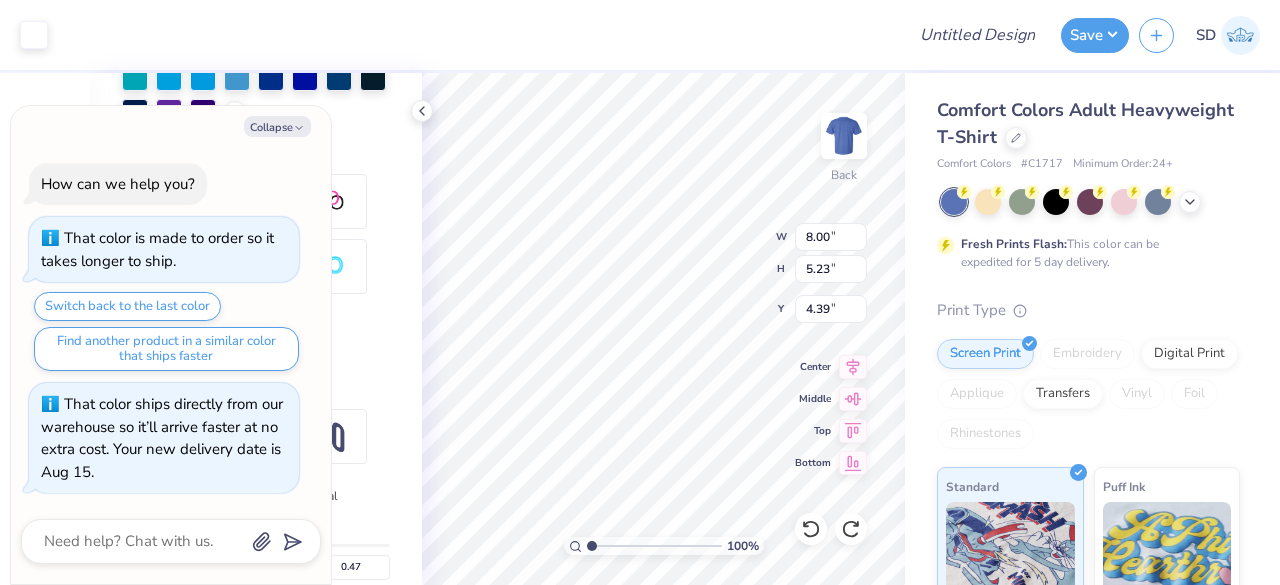 type on "x" 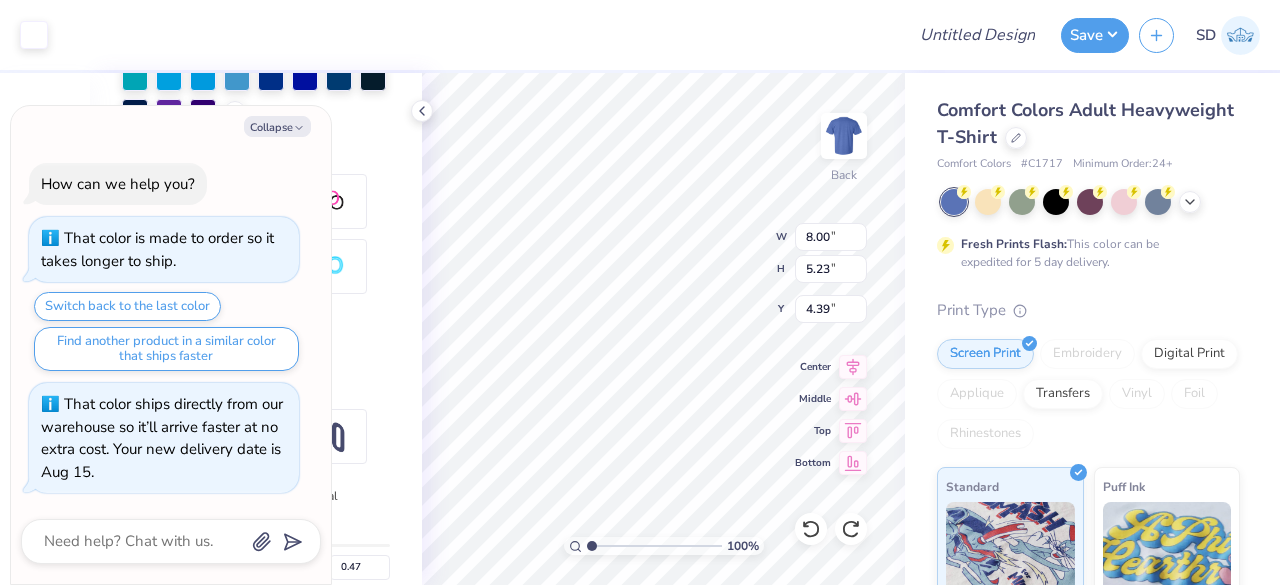 type on "3.00" 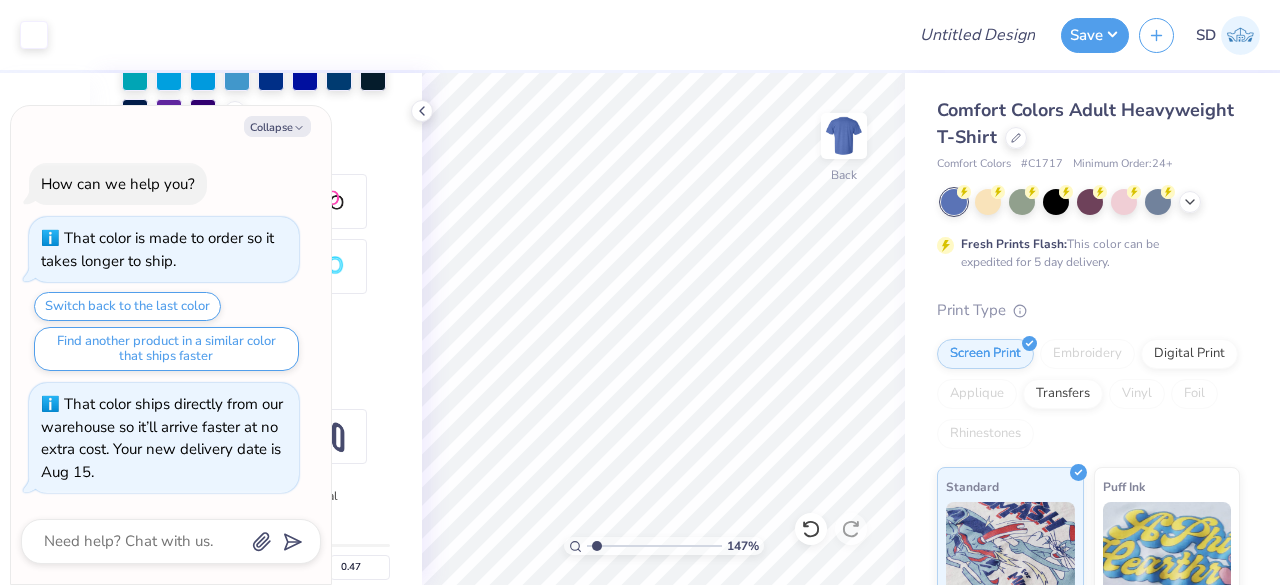 type on "1.47065938922125" 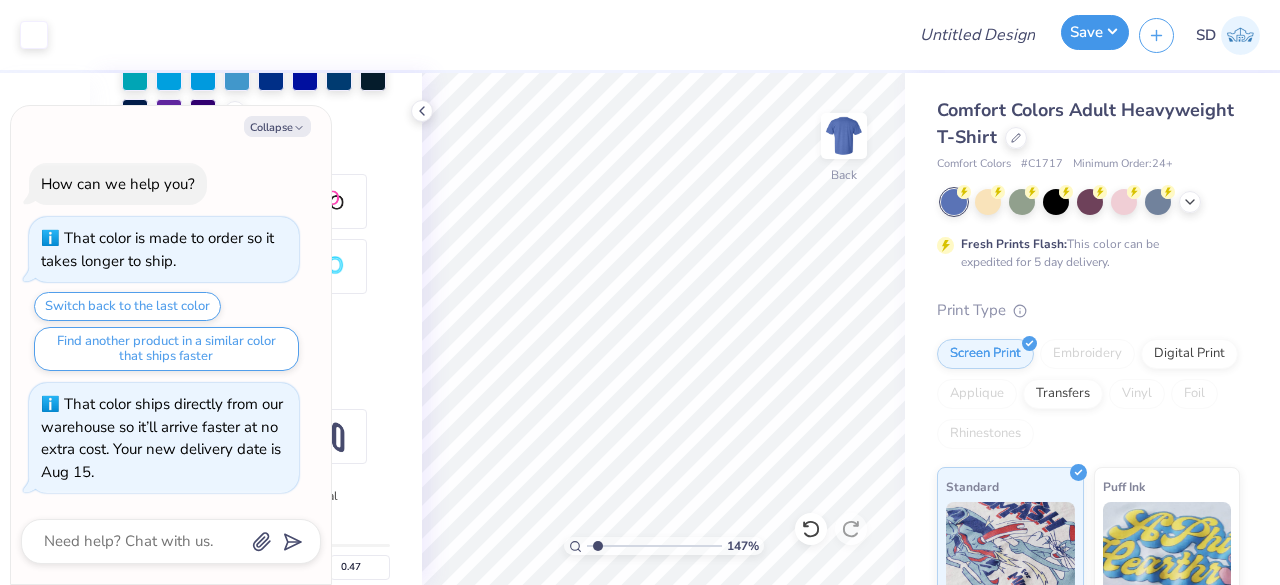 click on "Save" at bounding box center [1095, 32] 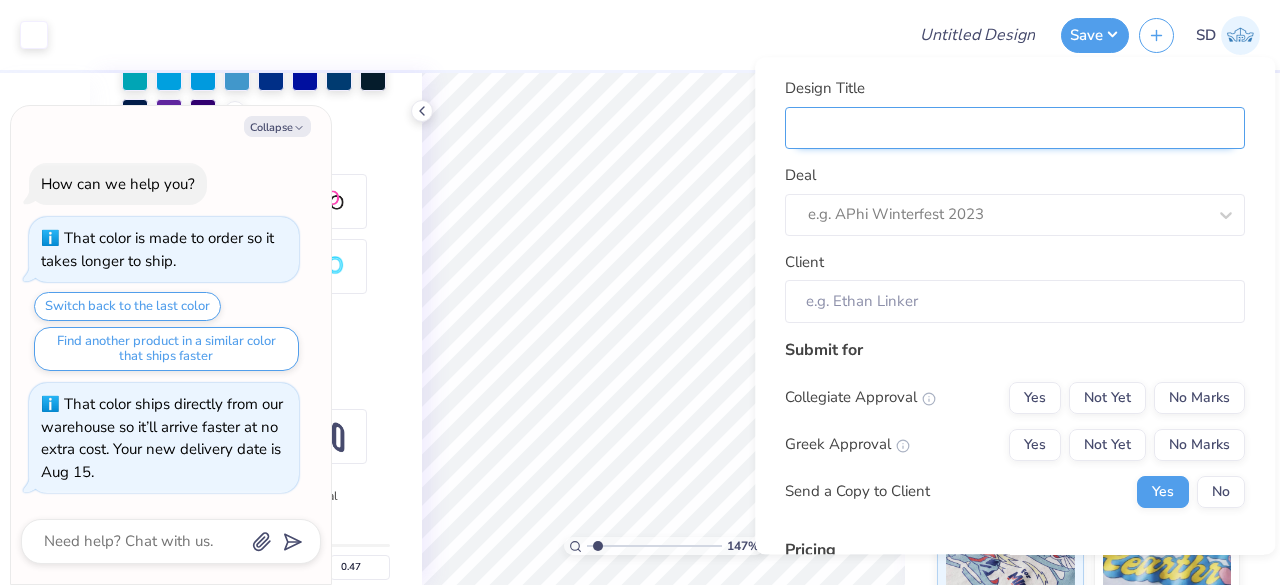 click on "Design Title" at bounding box center [1015, 128] 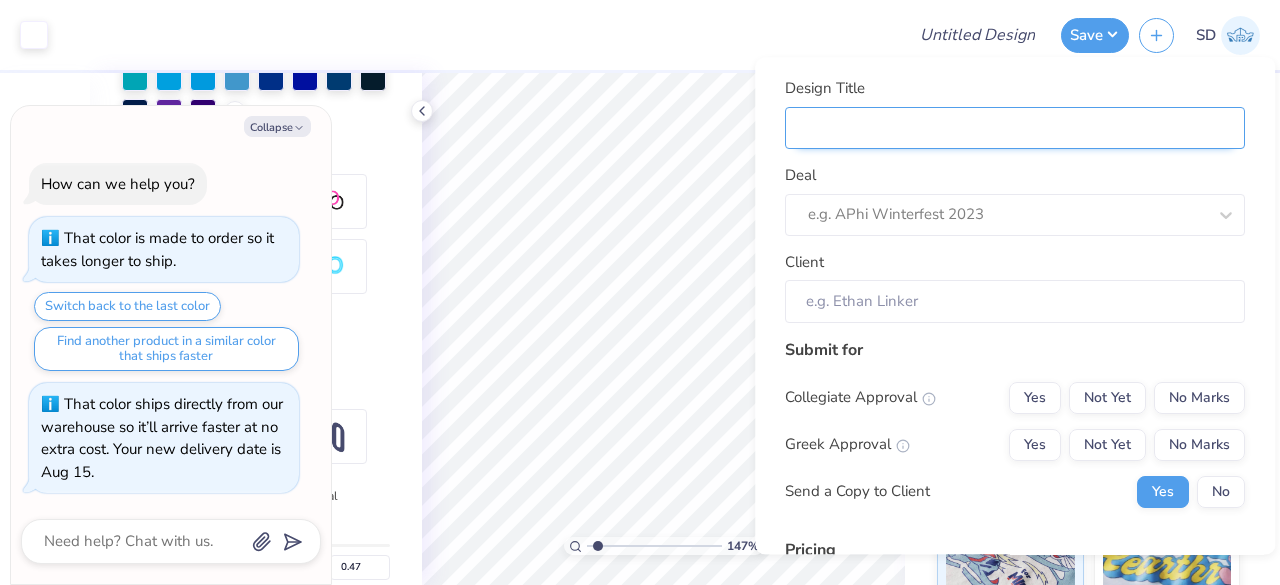 type on "P" 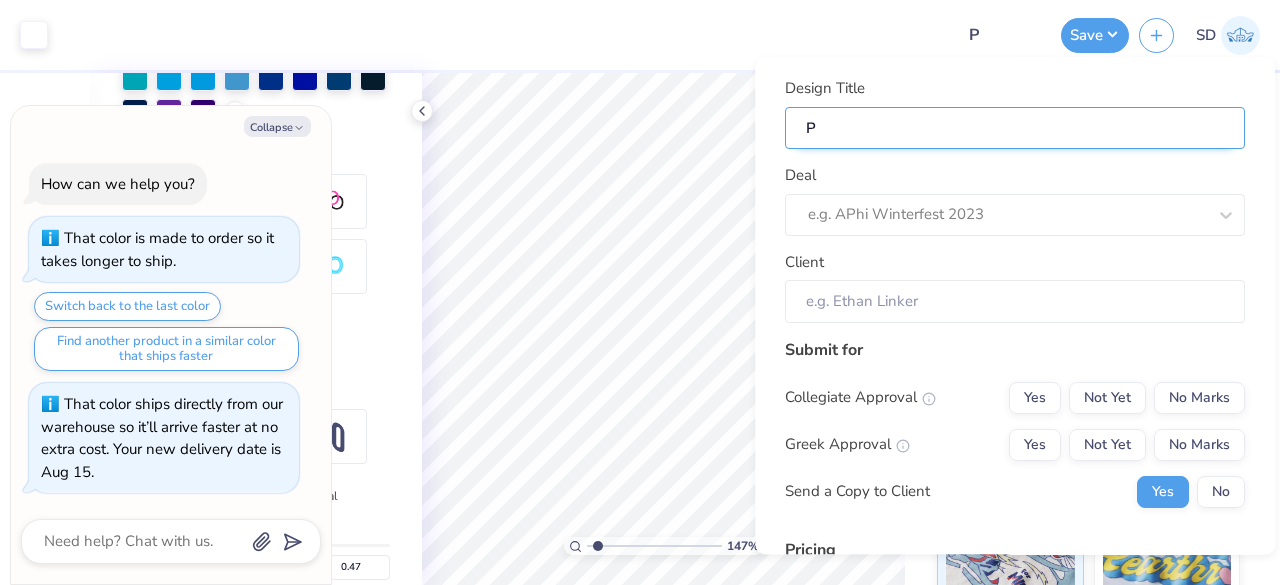 type on "Pa" 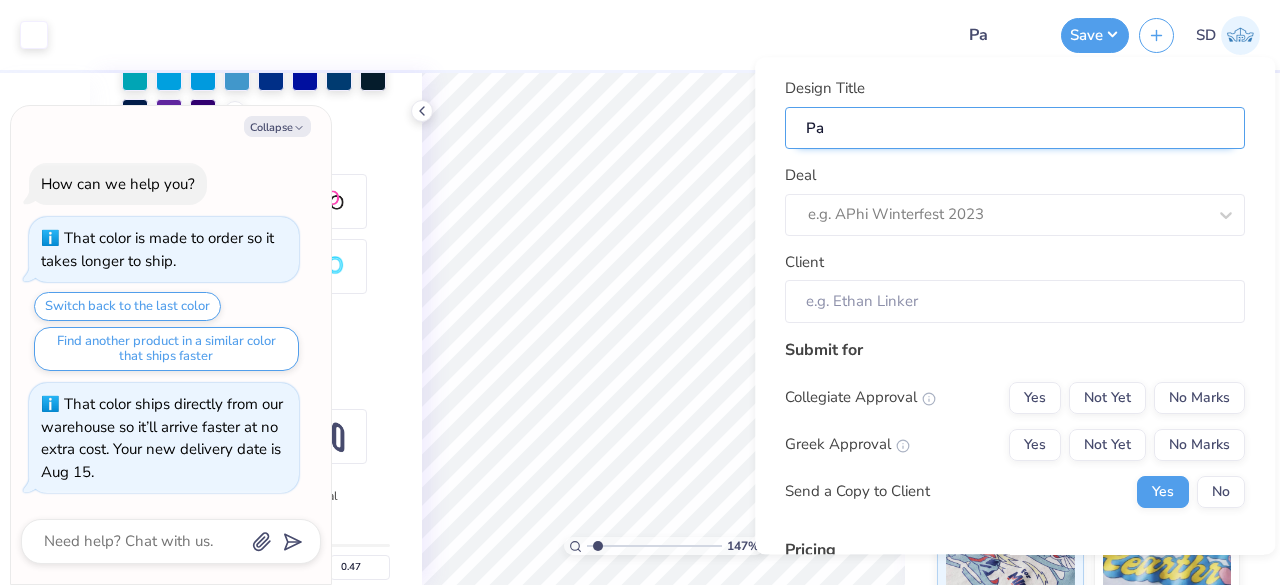 type on "P" 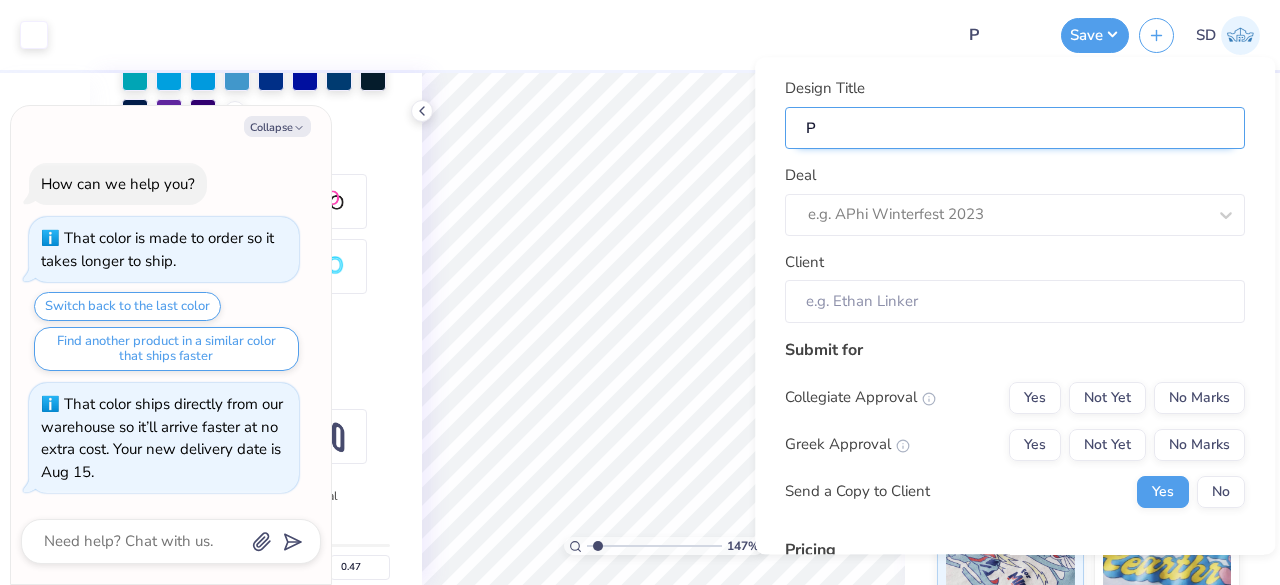 type 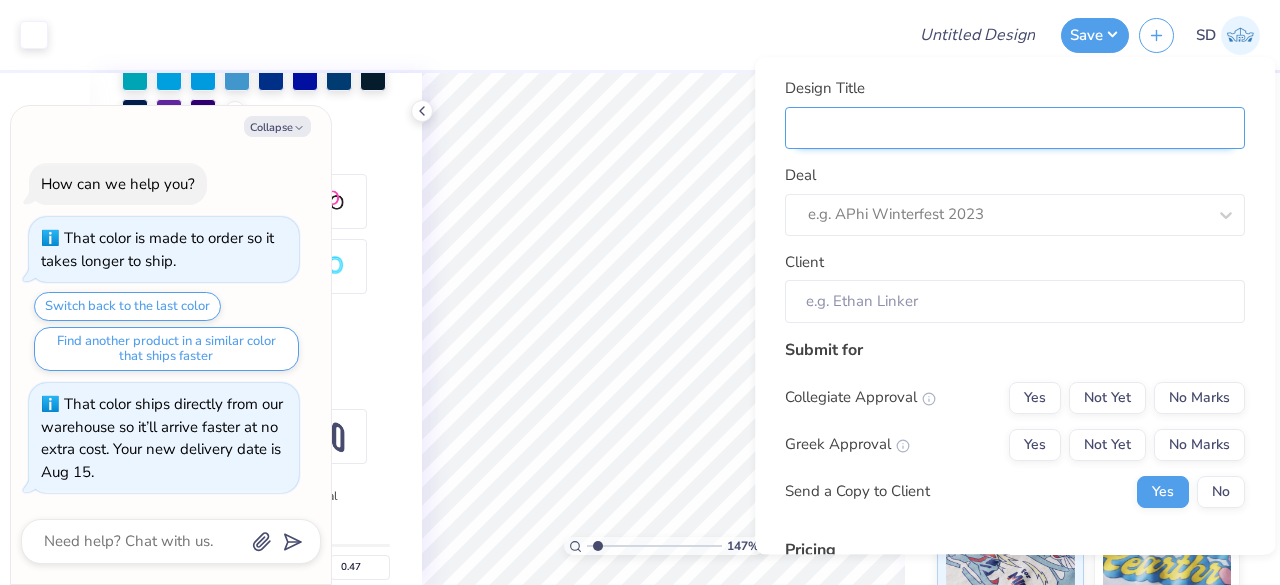 type on "s" 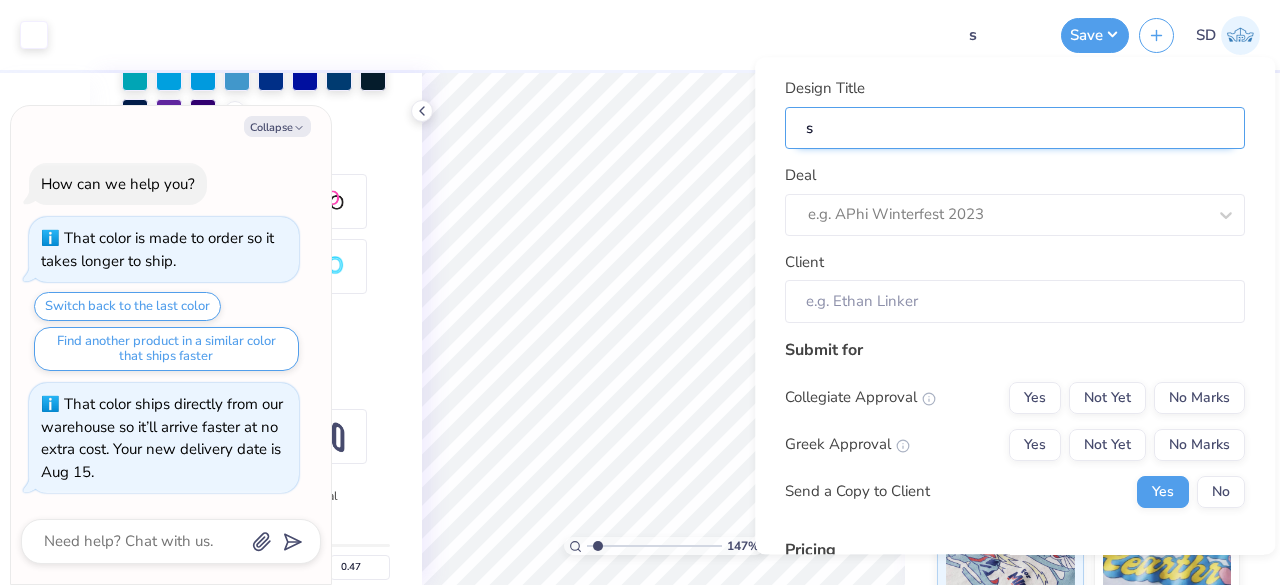 type on "sh" 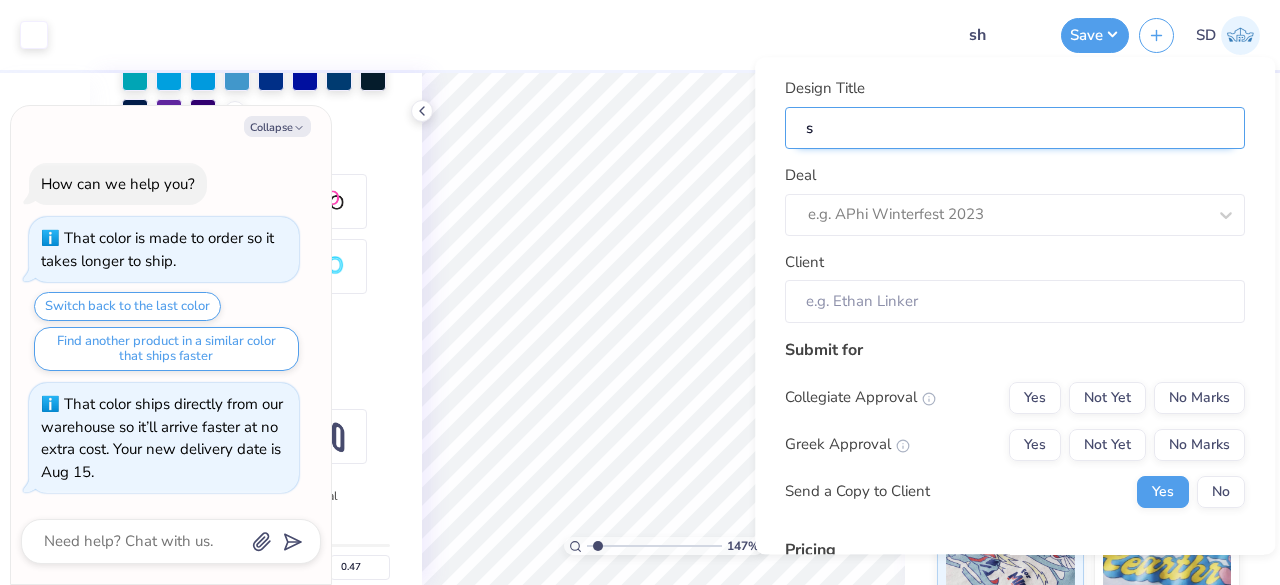 type on "sh" 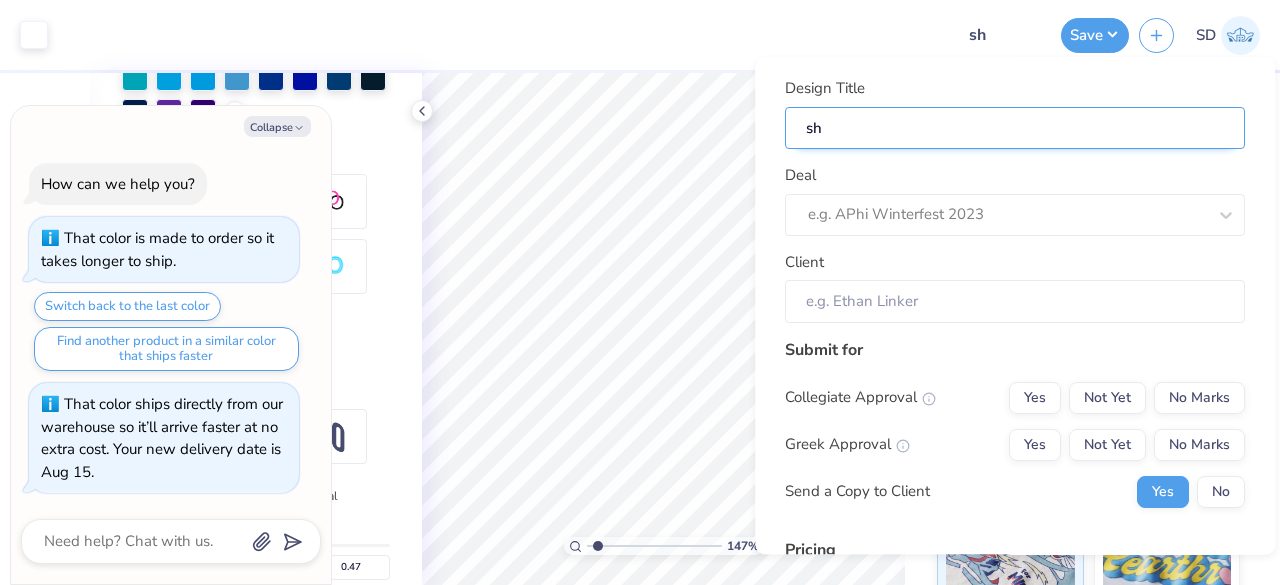 type on "shi" 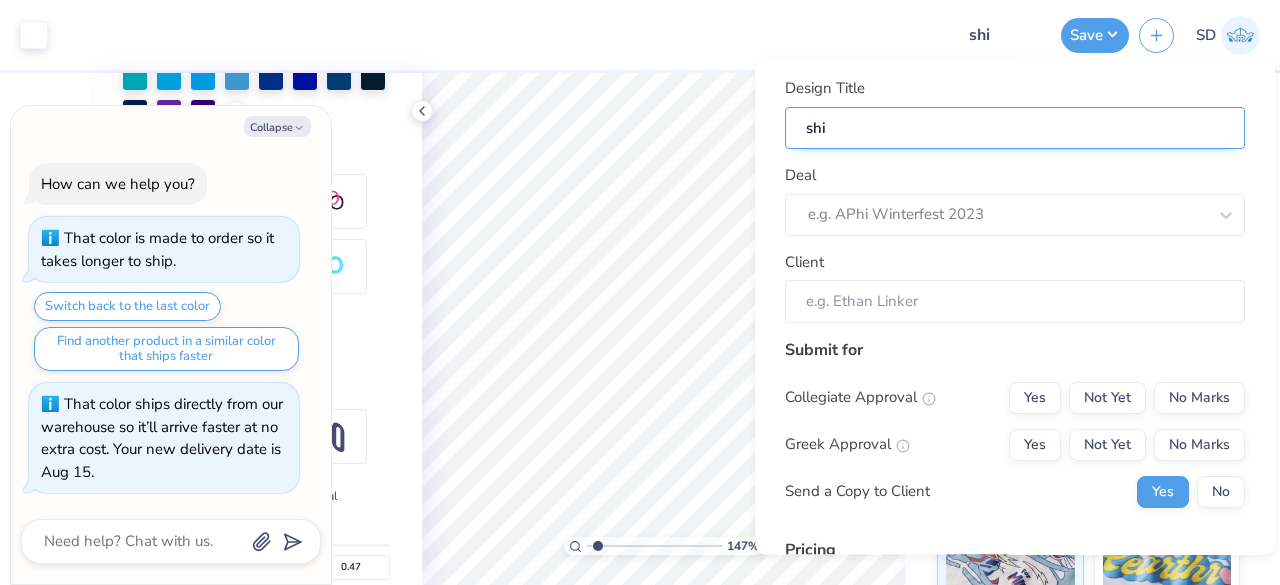 type on "shir" 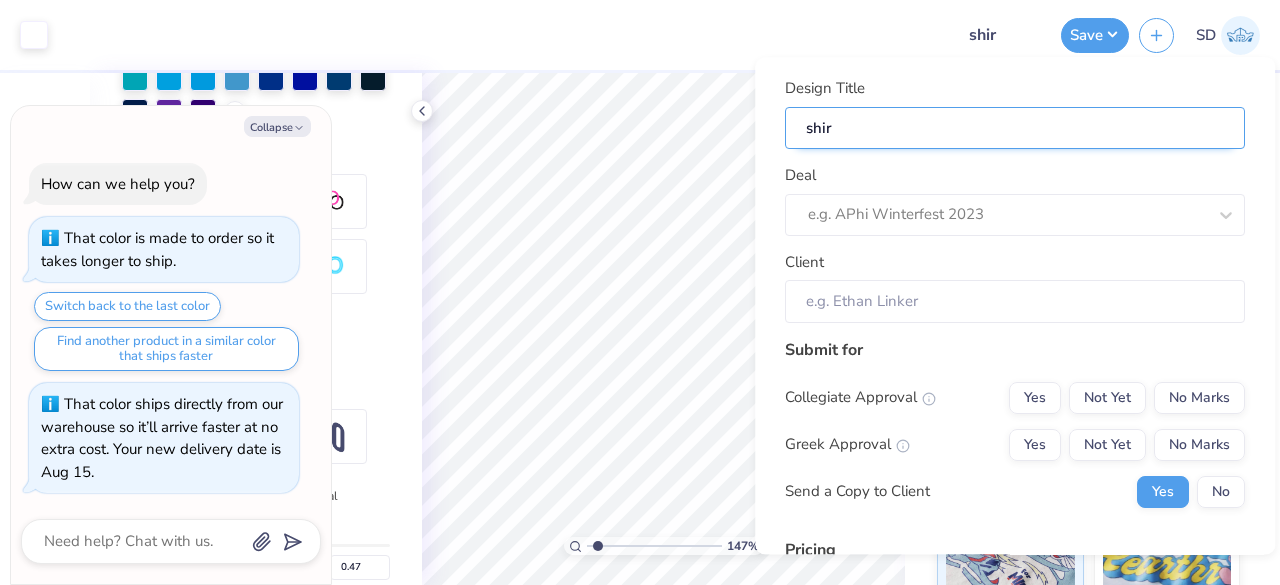 type on "shirt" 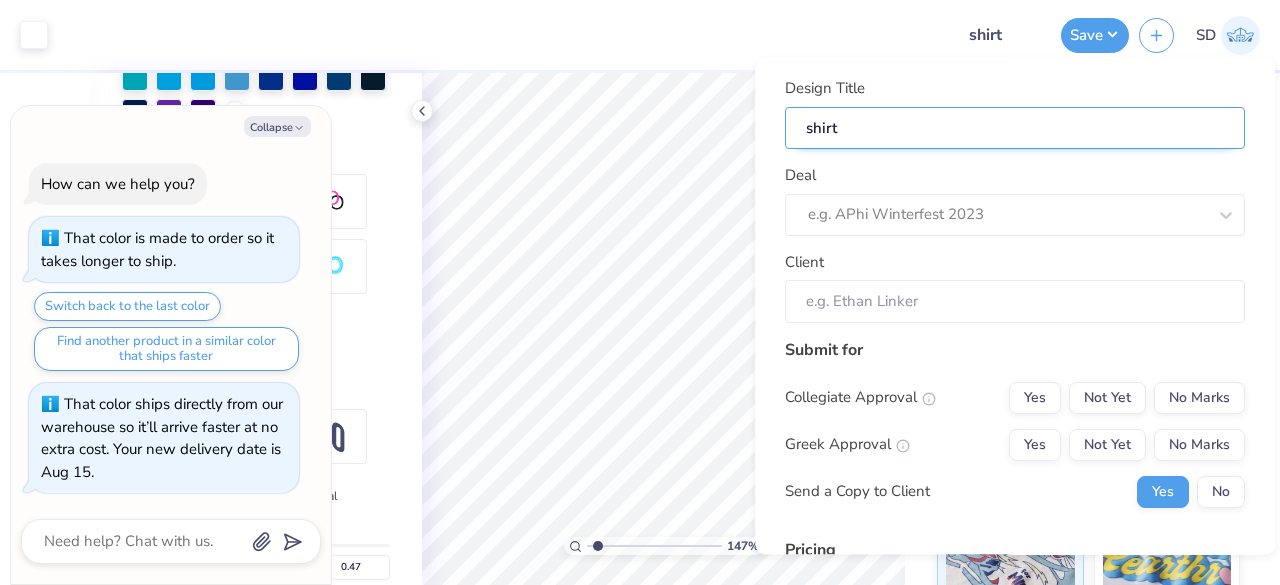 type on "shirts" 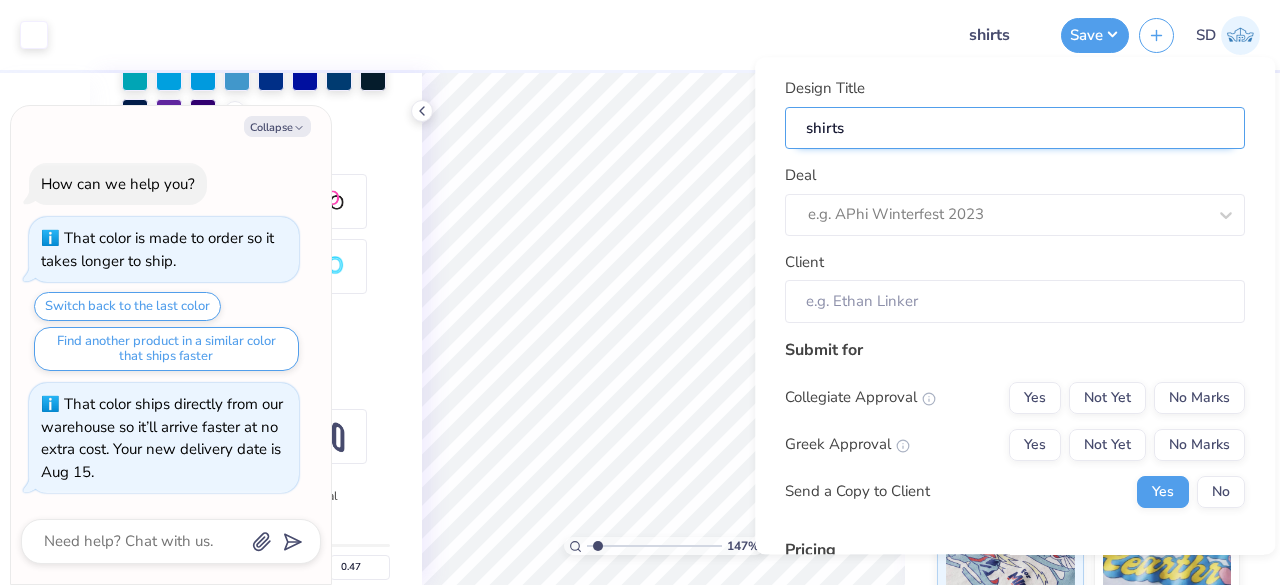 type on "shirts" 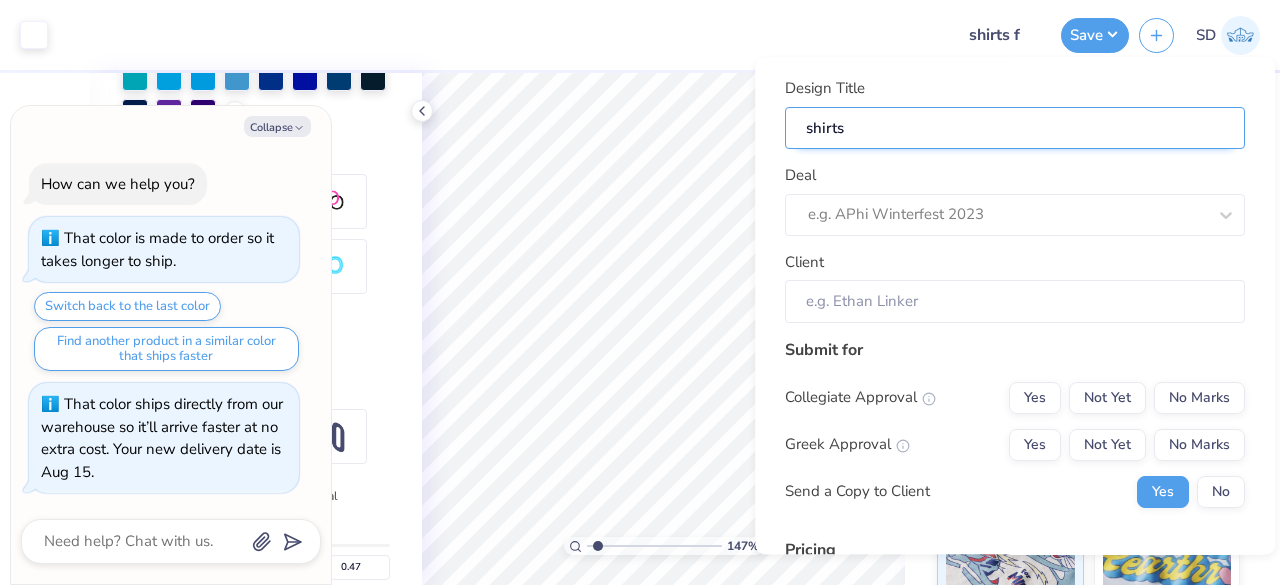 type on "x" 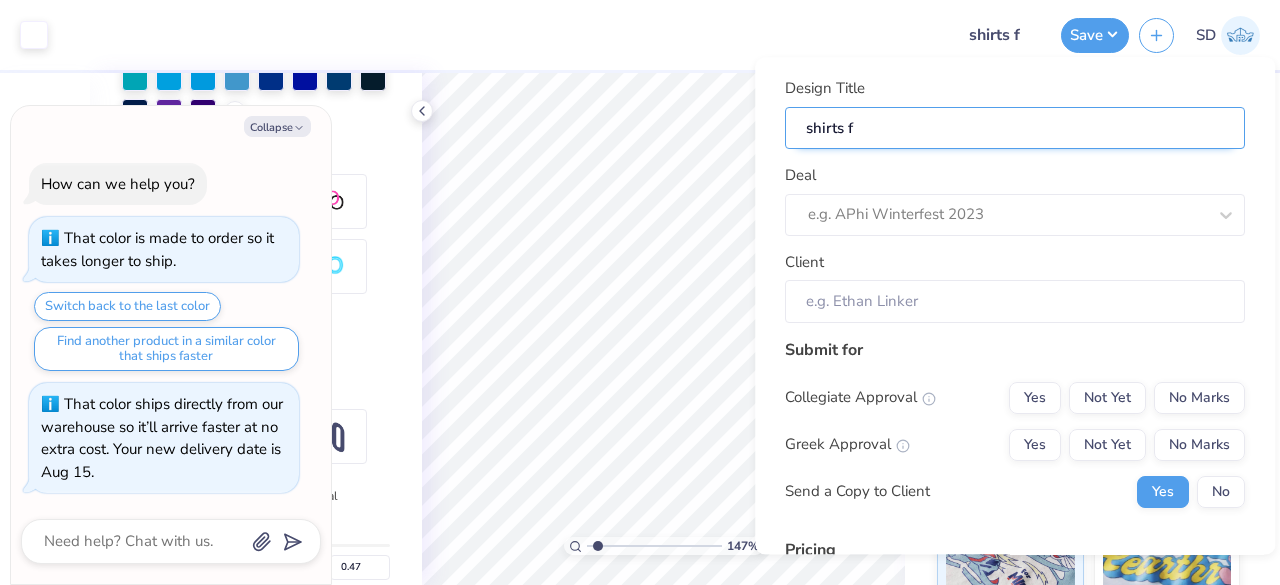 type on "shirts fo" 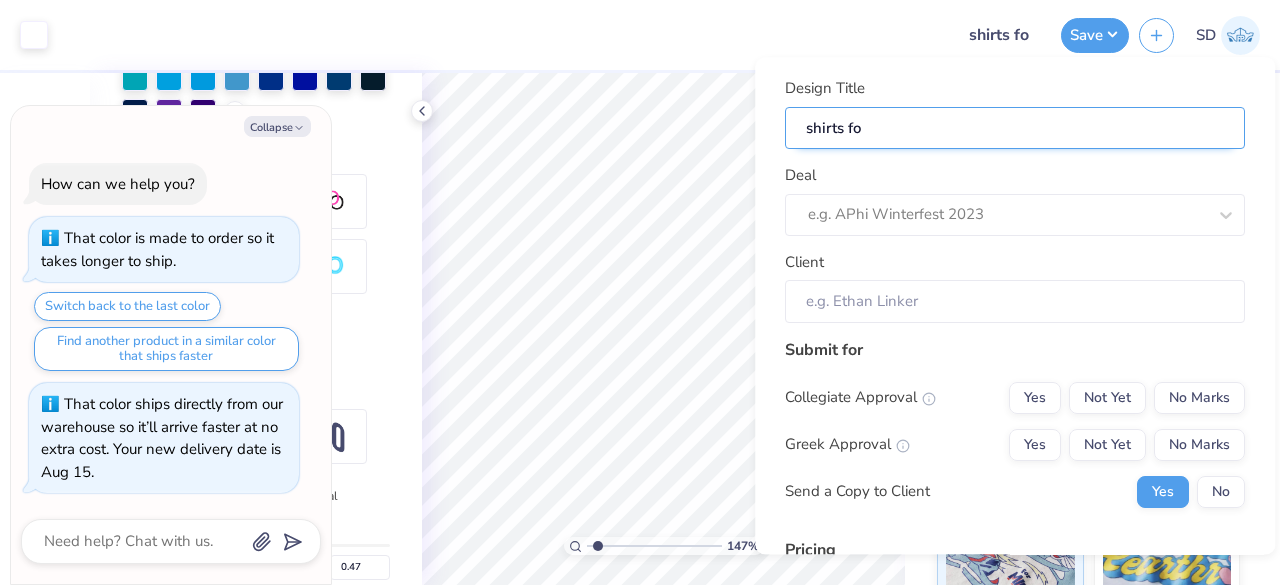 type on "shirts for" 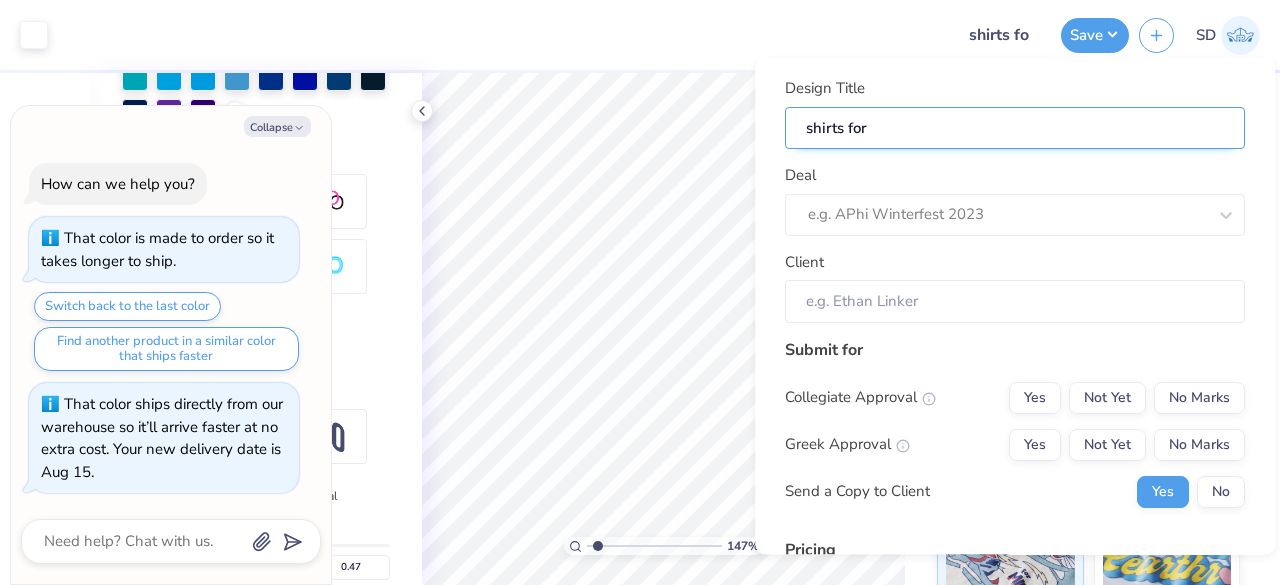 type on "shirts for" 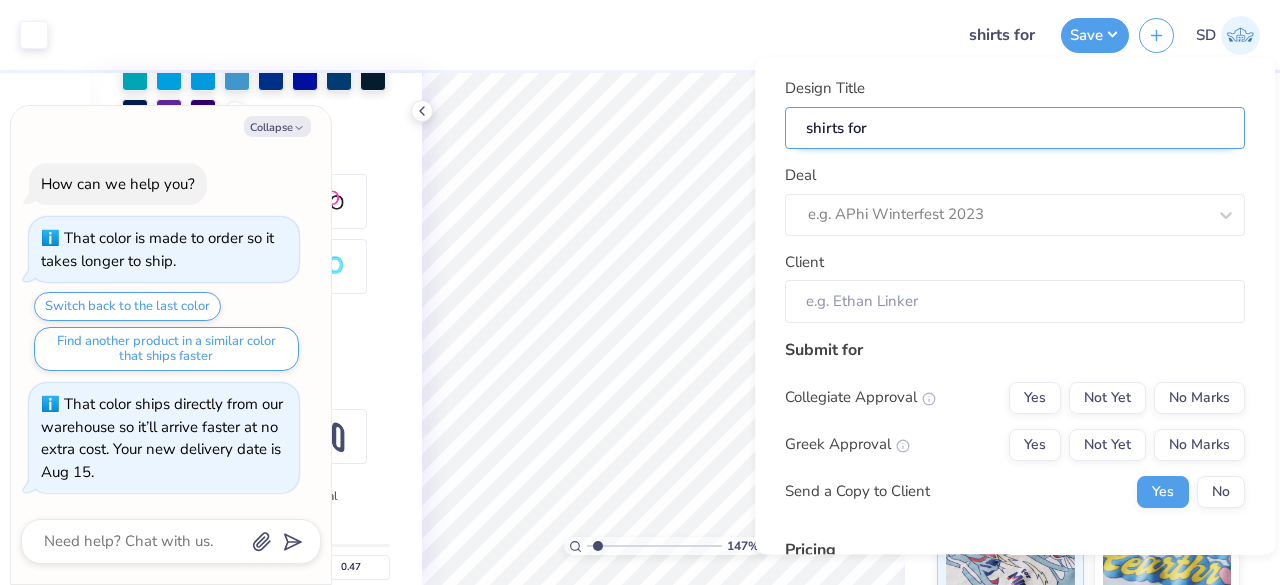 type on "shirts for" 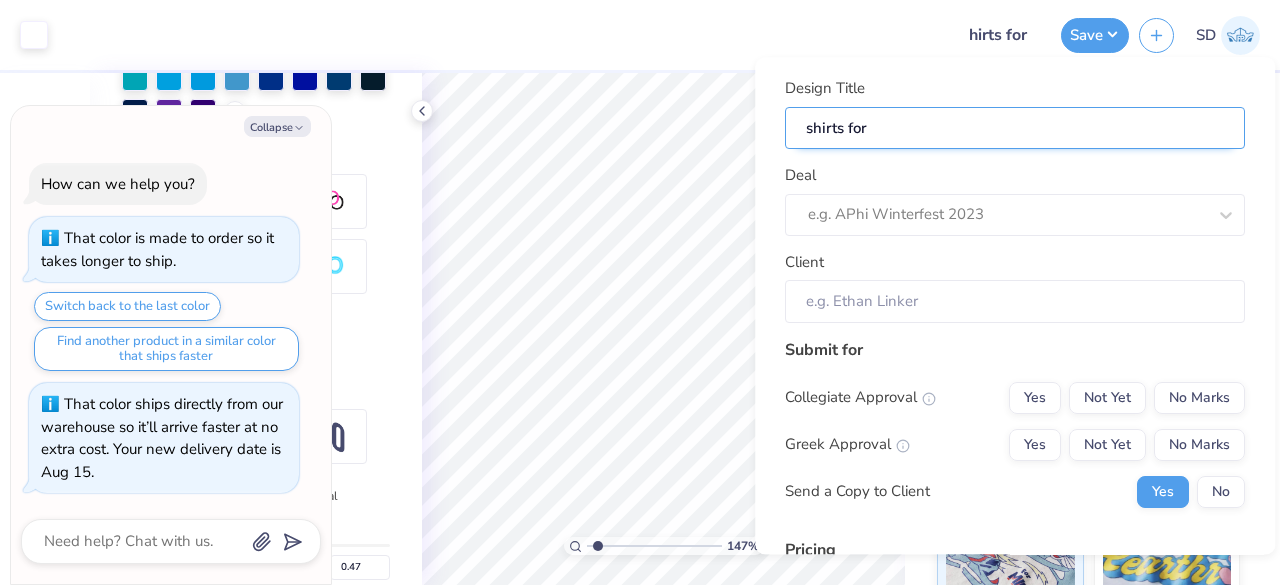 type on "hirts for" 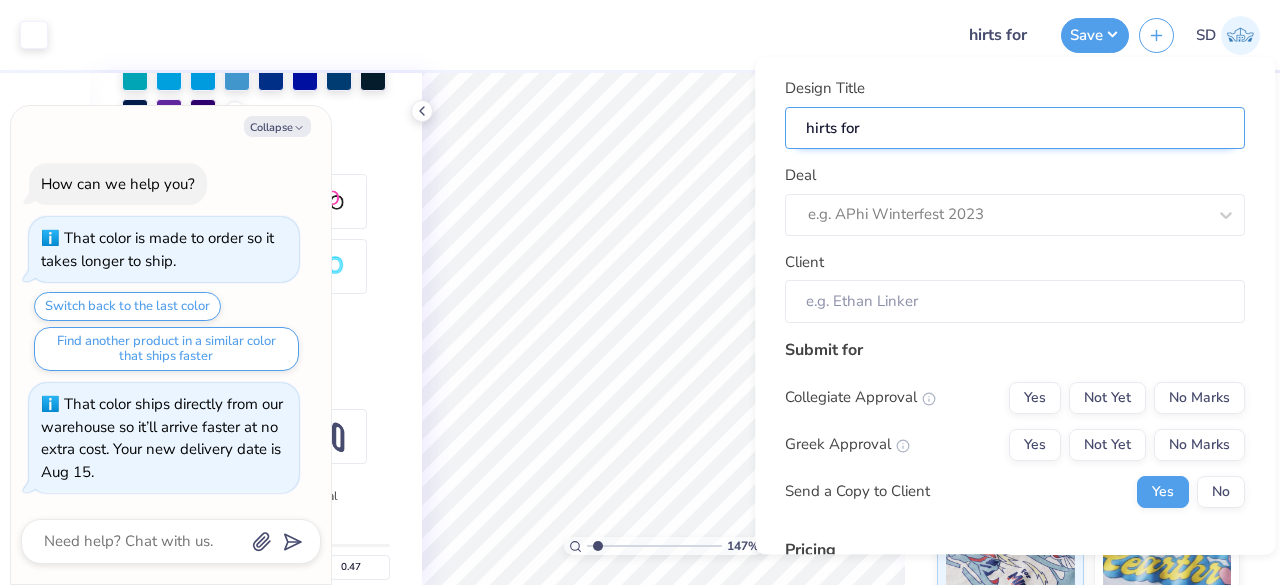 type on "Shirts for" 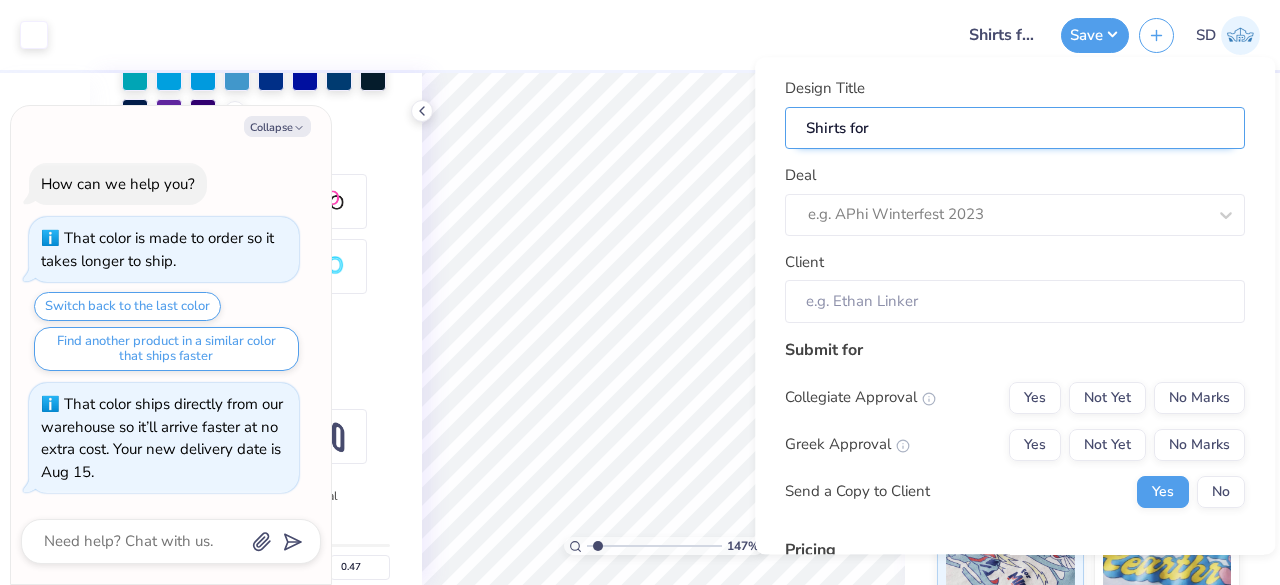 type on "Shirt for" 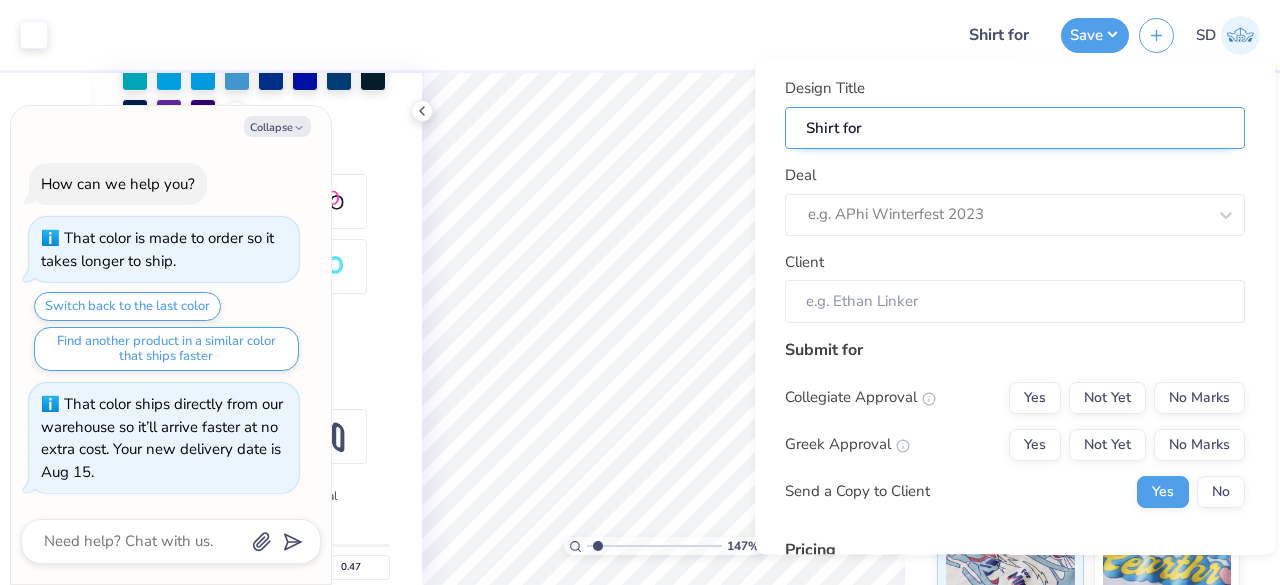 type on "Shirt for P" 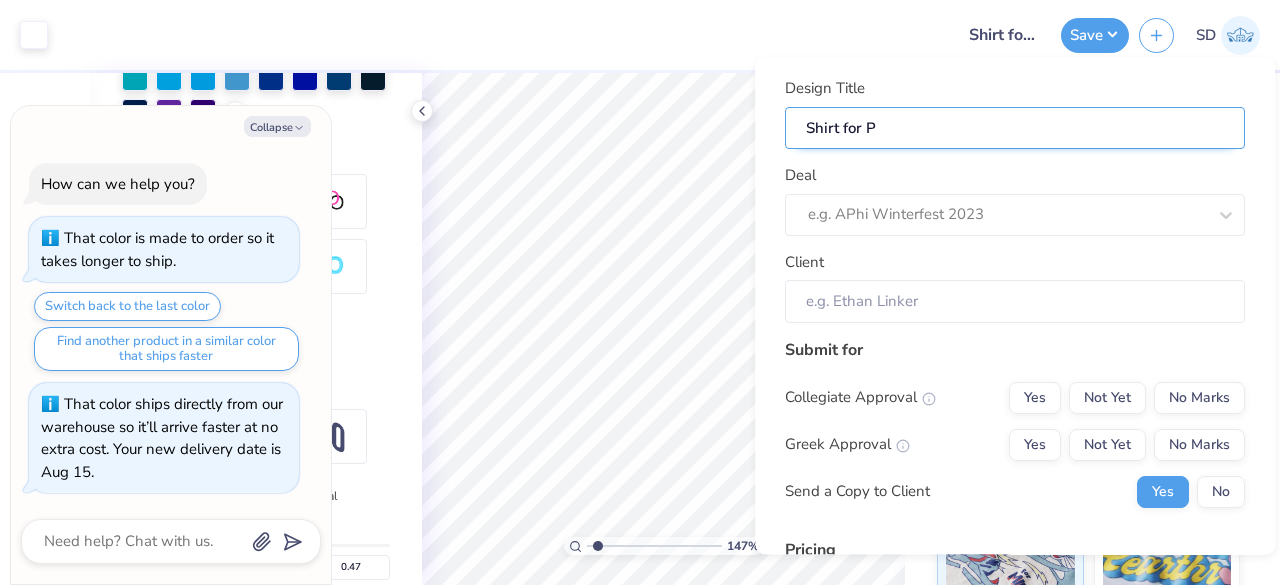 type on "Shirt for Pa" 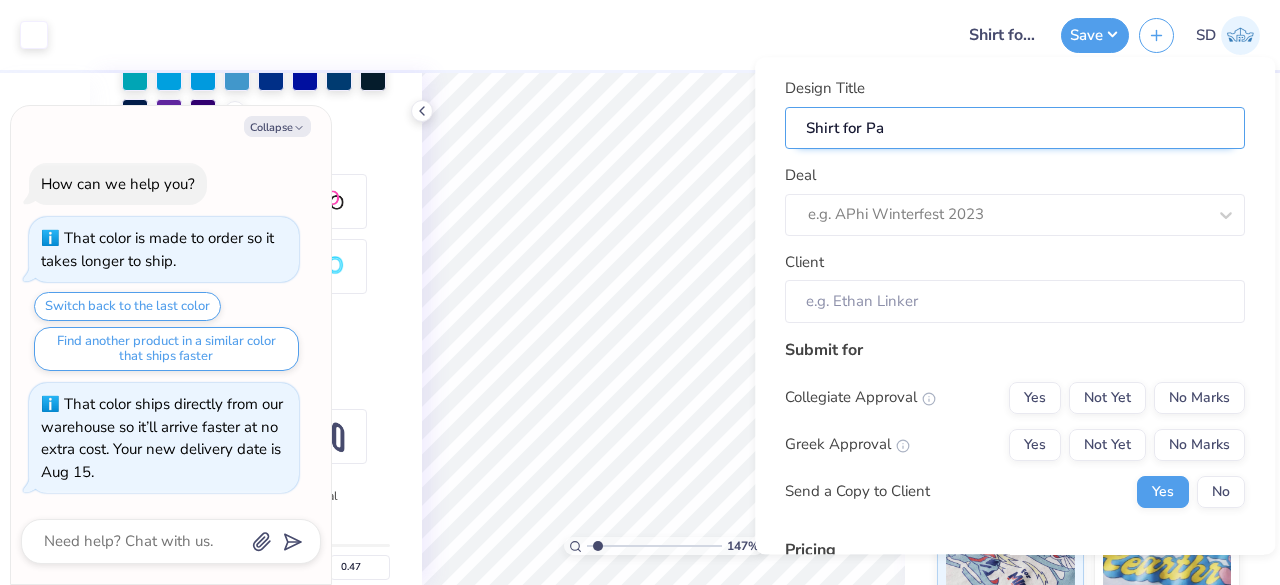 type on "Shirt for Par" 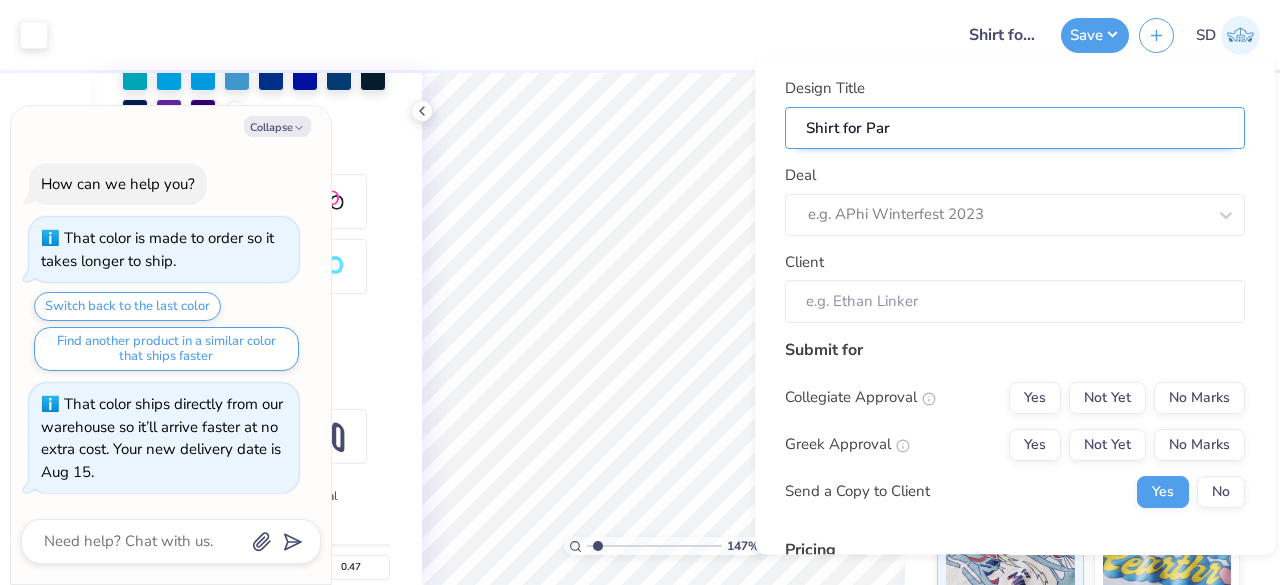 type on "Shirt for Pare" 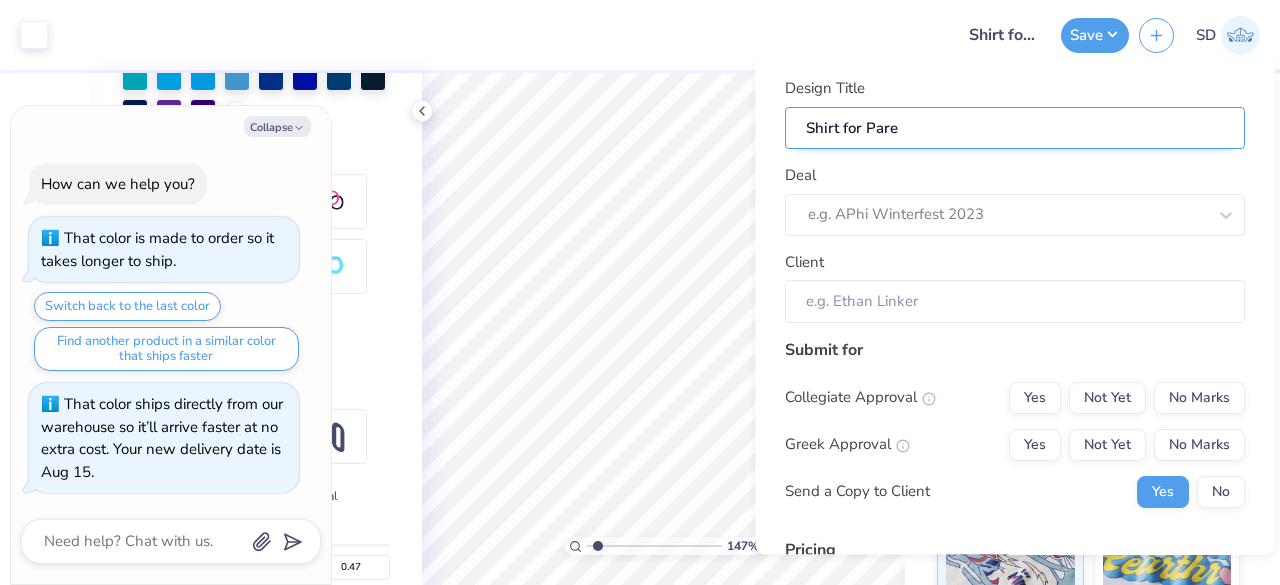 type on "Shirt for Paren" 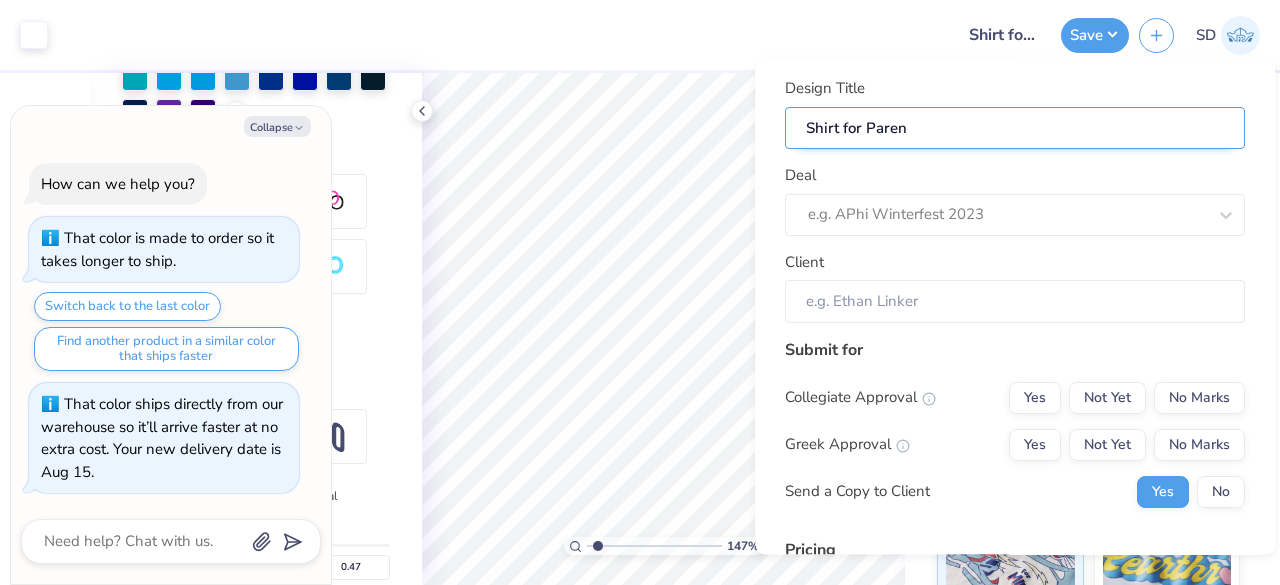 type on "Shirt for Parent" 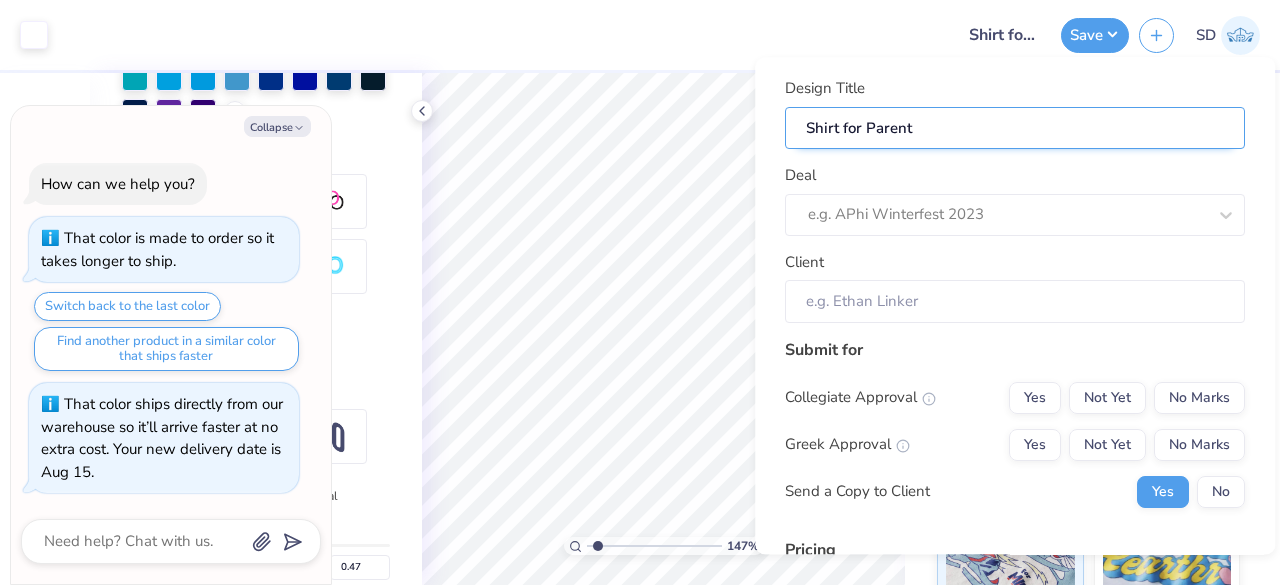 type on "Shirt for Parents" 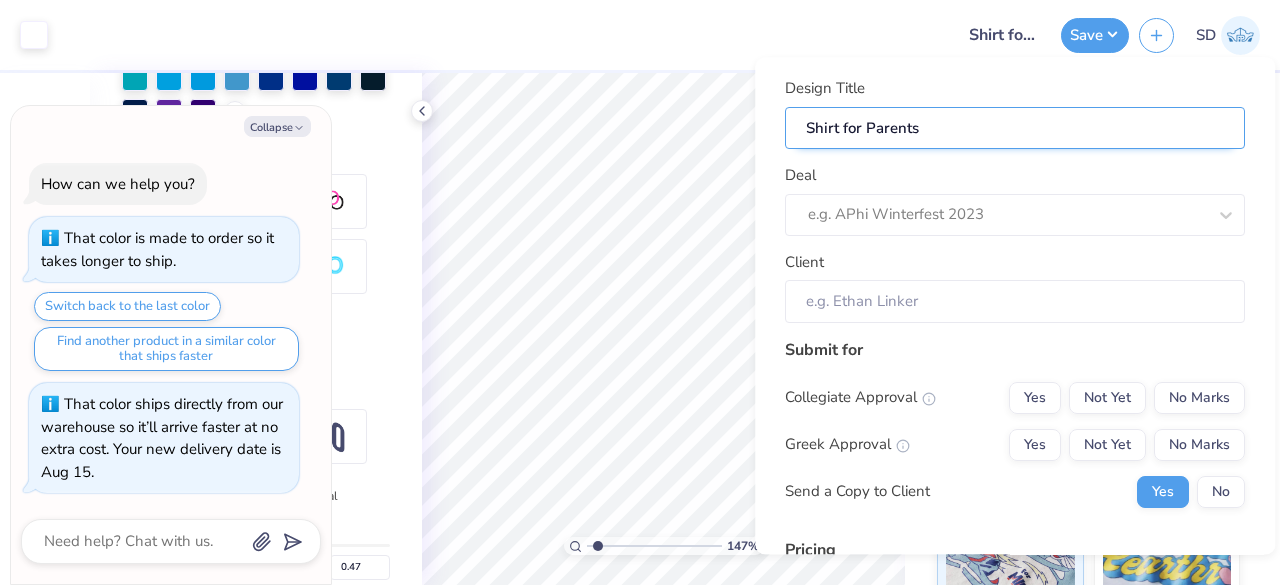type on "Shirt for Parents" 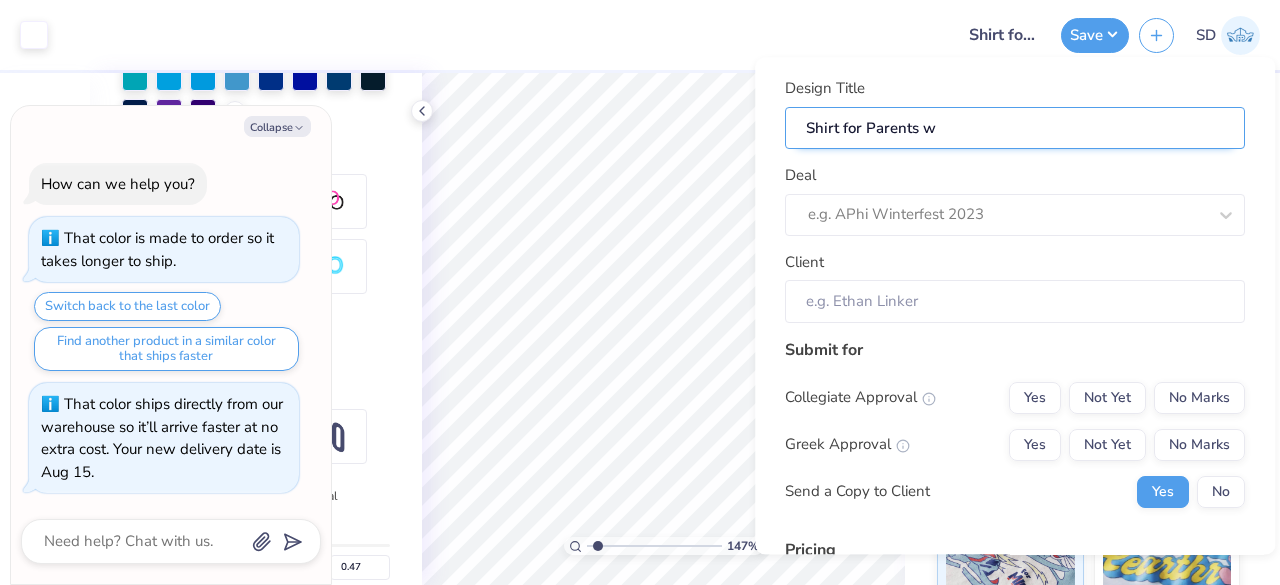 type on "Shirt for Parents we" 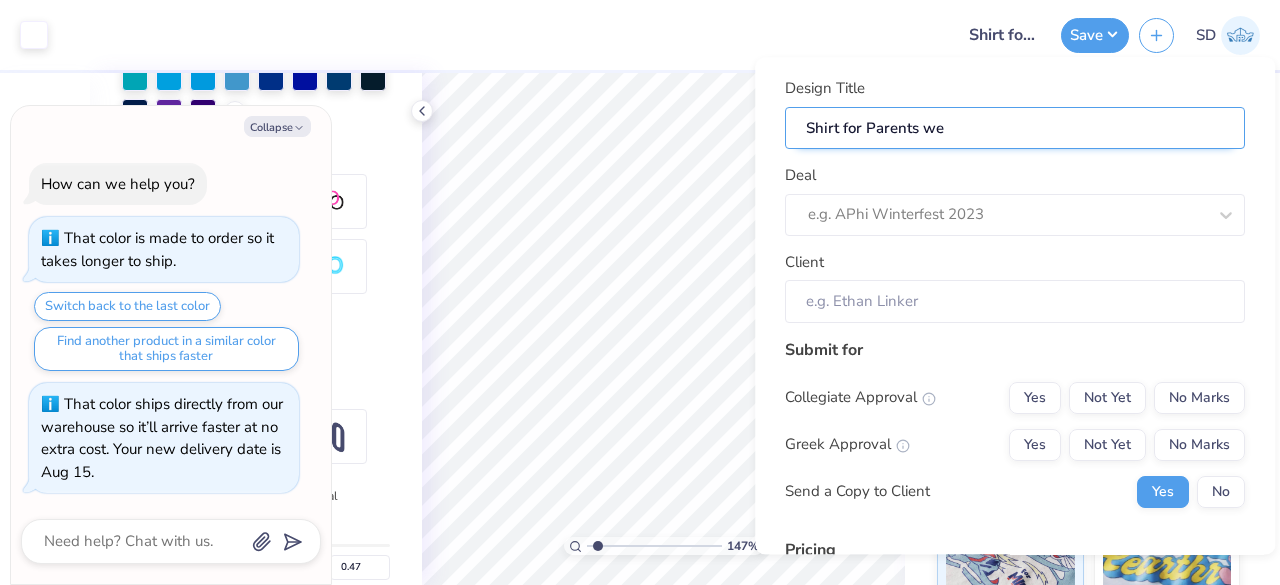 type on "Shirt for Parents wee" 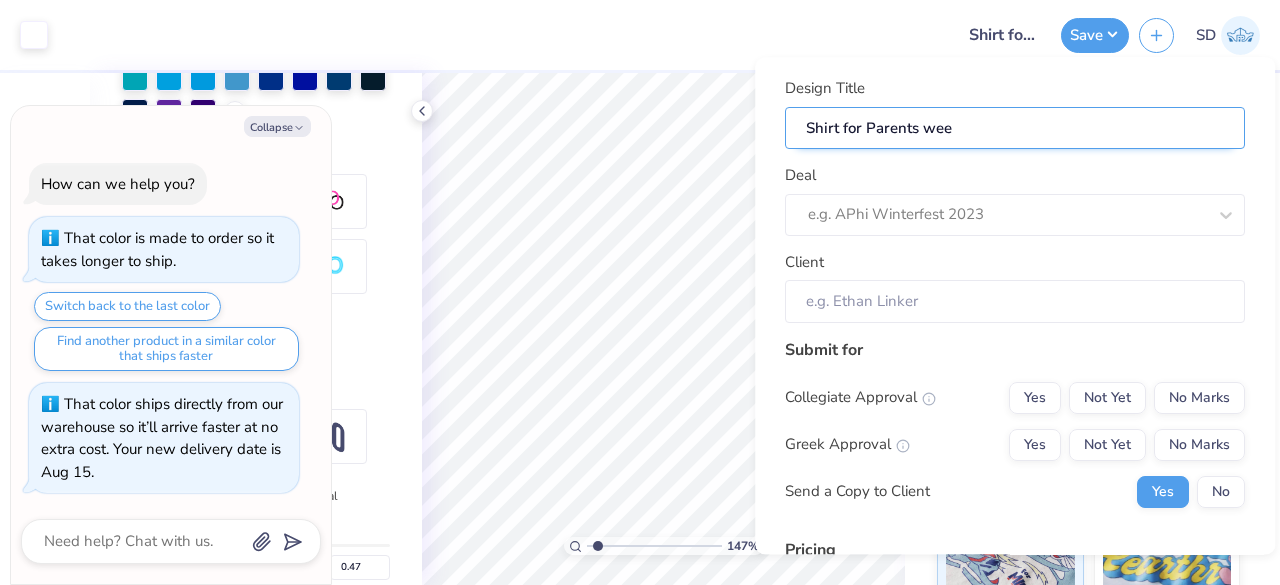 type on "Shirt for Parents week" 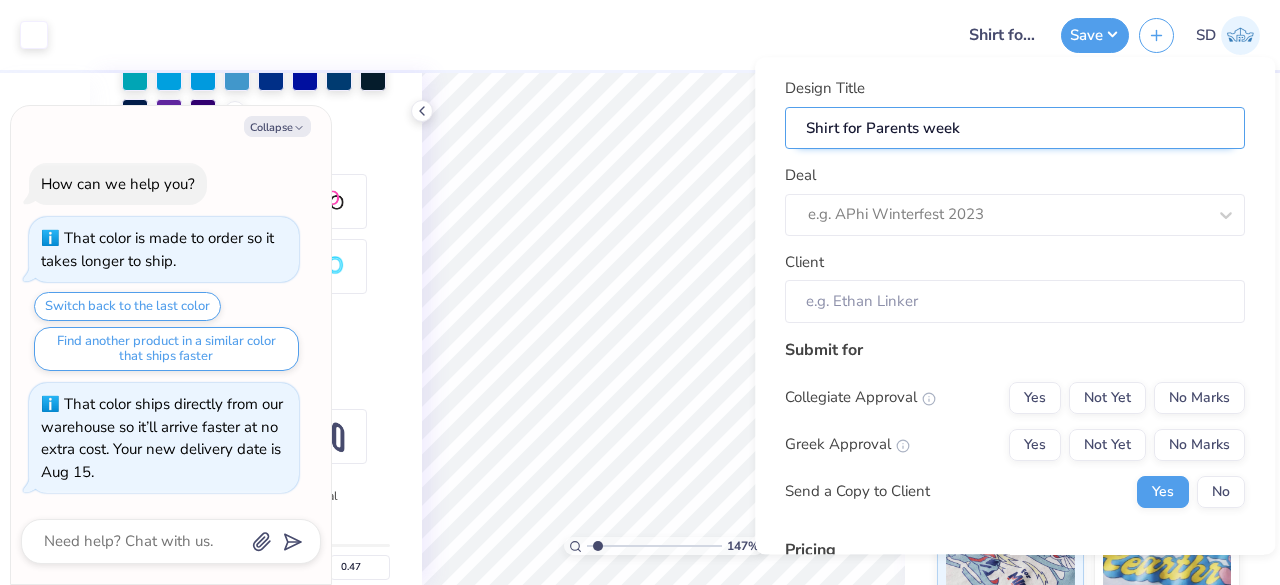 type on "Shirt for Parents weeke" 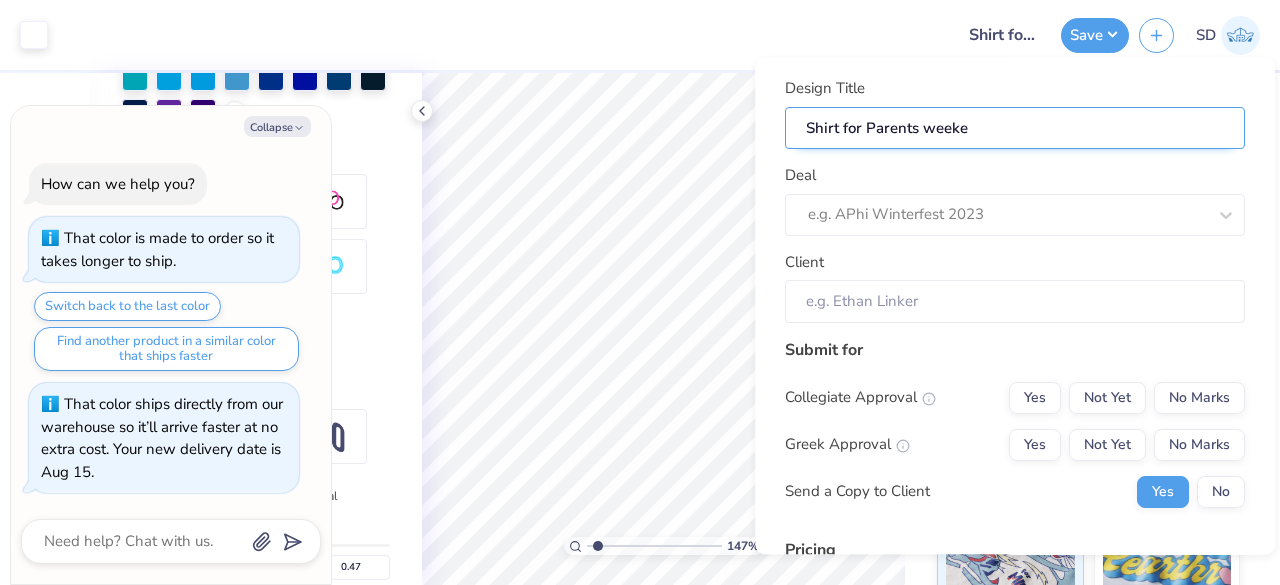 type on "Shirt for Parents weeked" 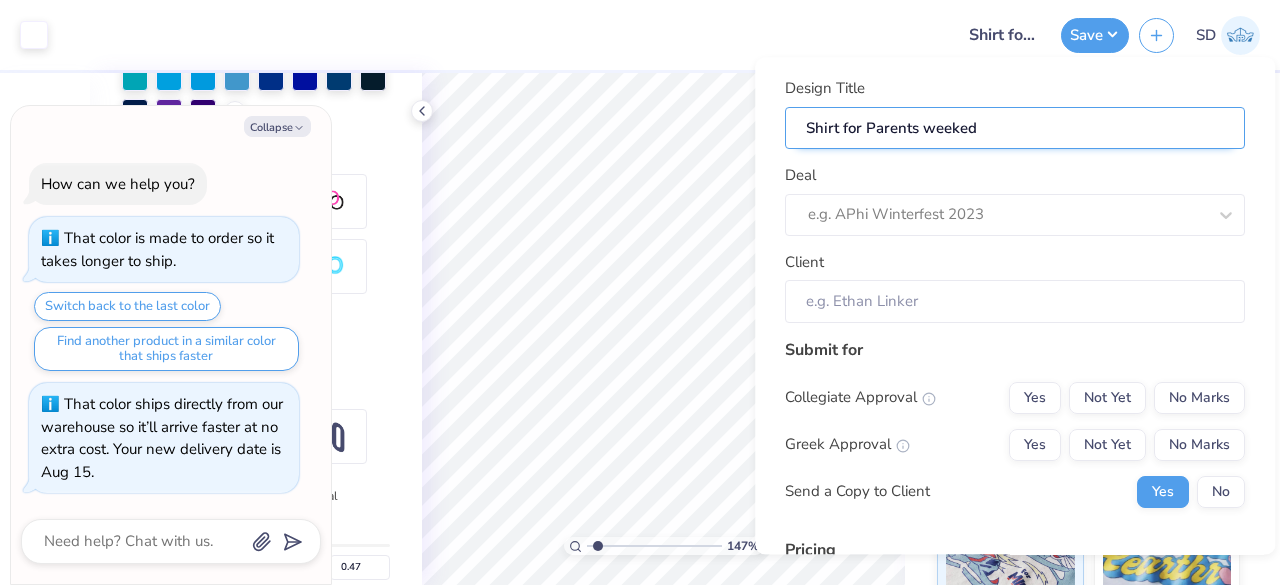 type on "Shirt for Parents weekedn" 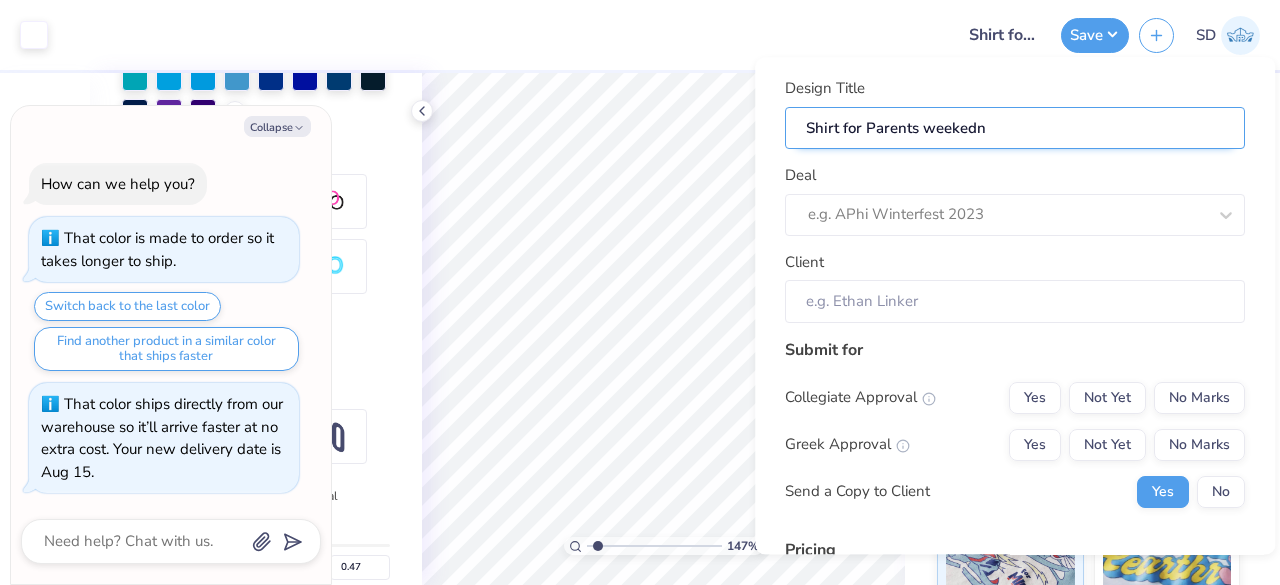 type on "Shirt for Parents weeked" 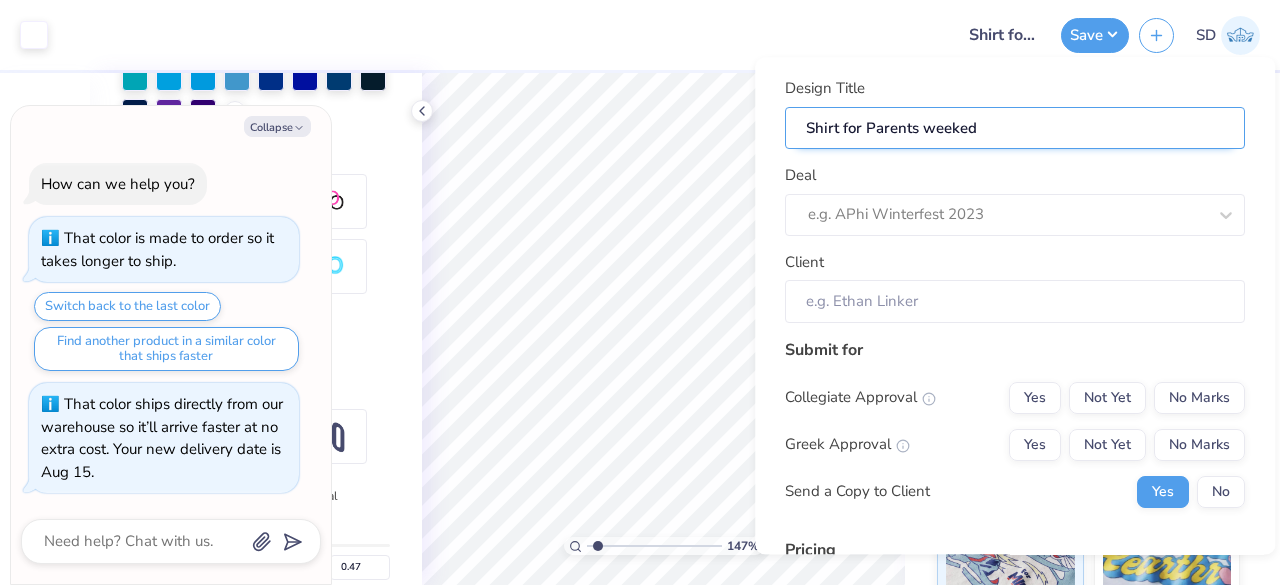 type on "Shirt for Parents weeke" 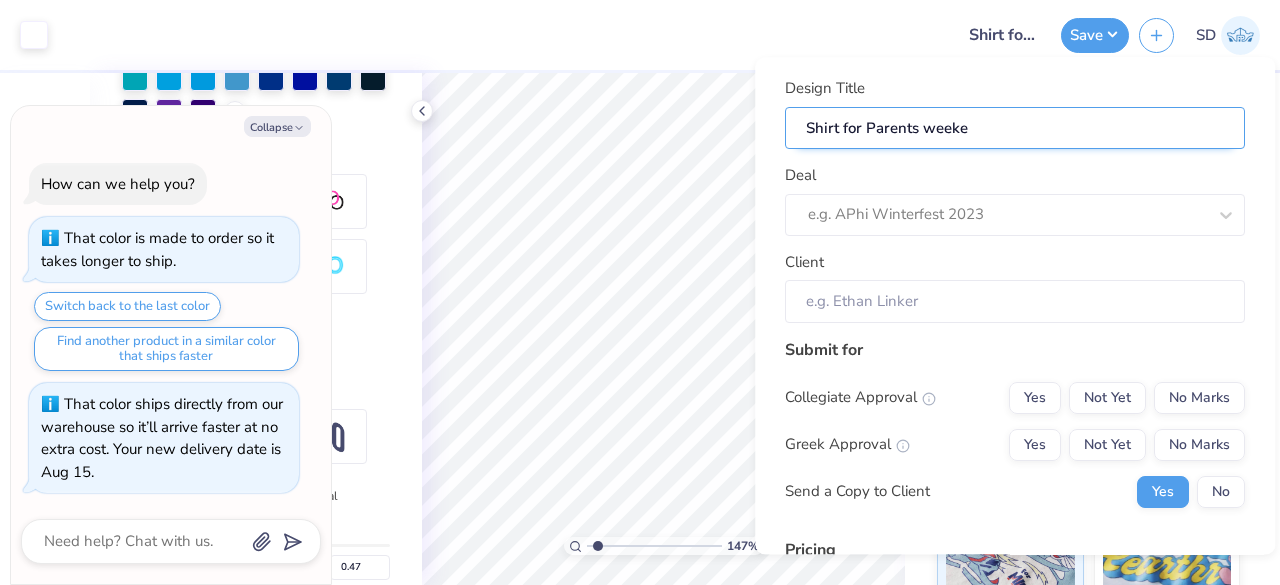 type on "Shirt for Parents weeken" 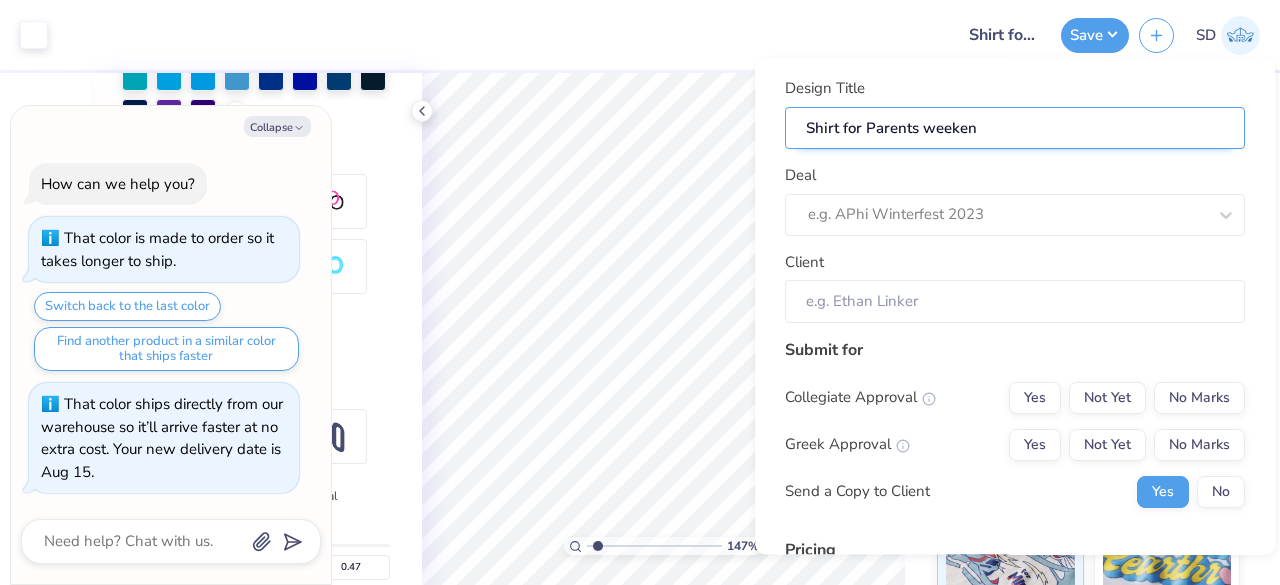 type on "Shirt for Parents weekend" 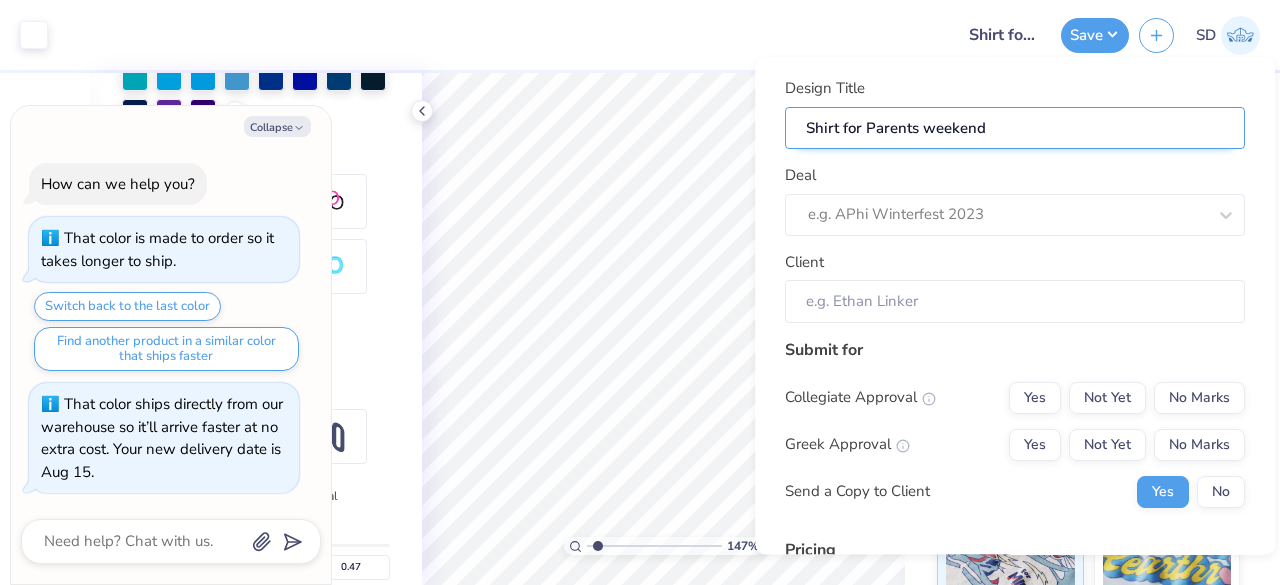 type on "Shirt for Parents weekend" 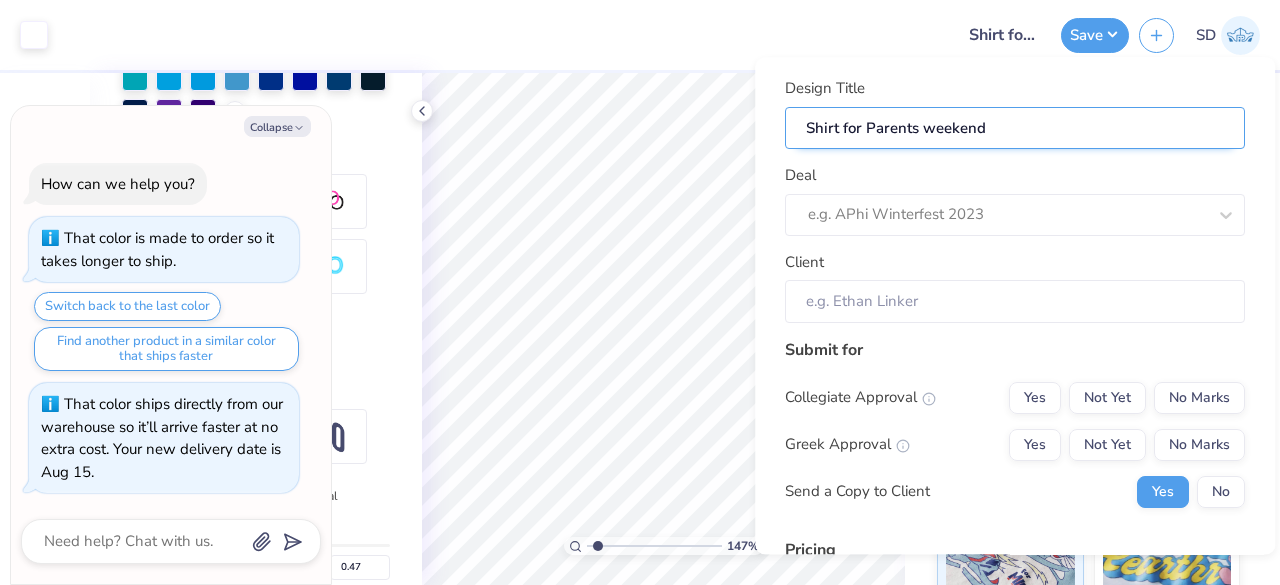 paste on "Delta Chi Lehigh University" 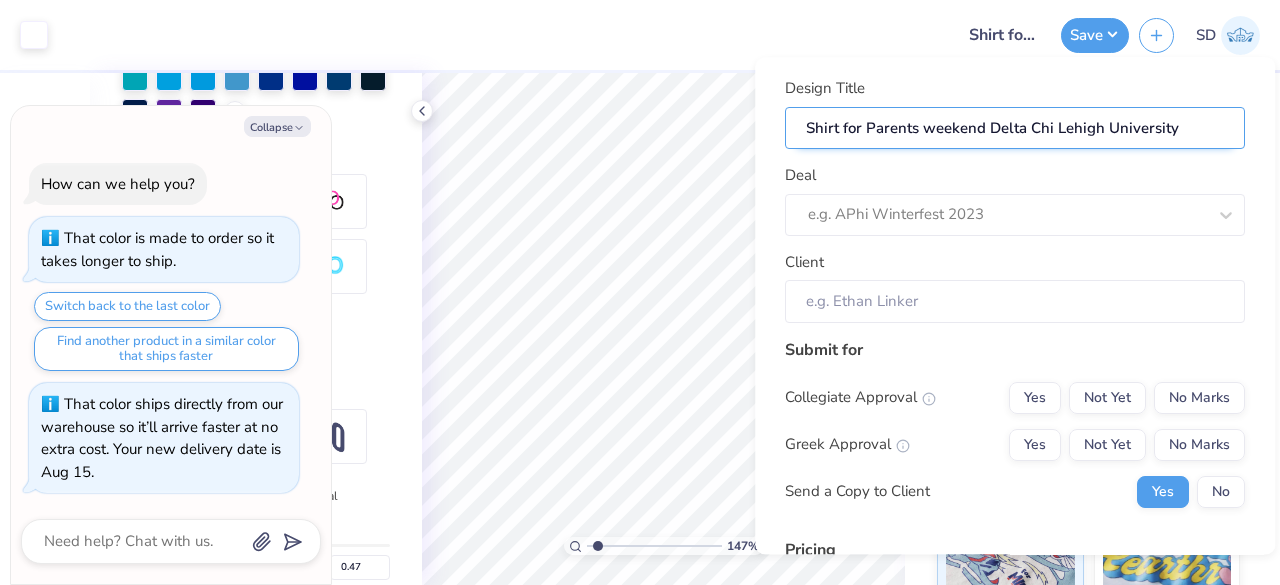 type on "Shirt for Parents weekend Delta Chi Lehigh University" 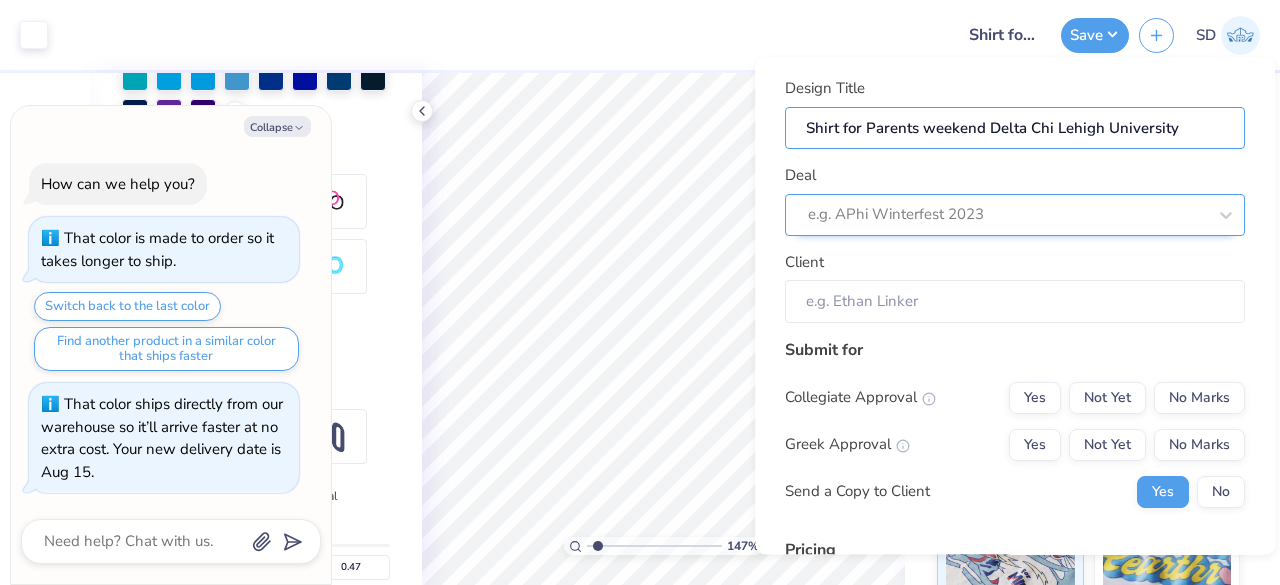 type on "Shirt for Parents weekend Delta Chi Lehigh University" 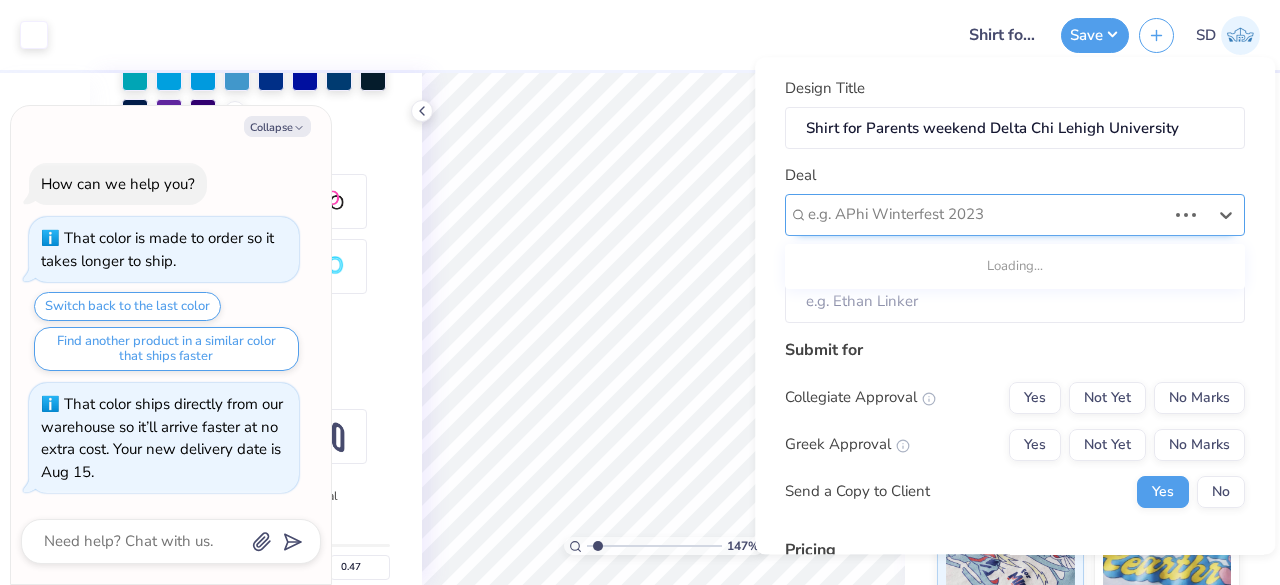 click at bounding box center [987, 215] 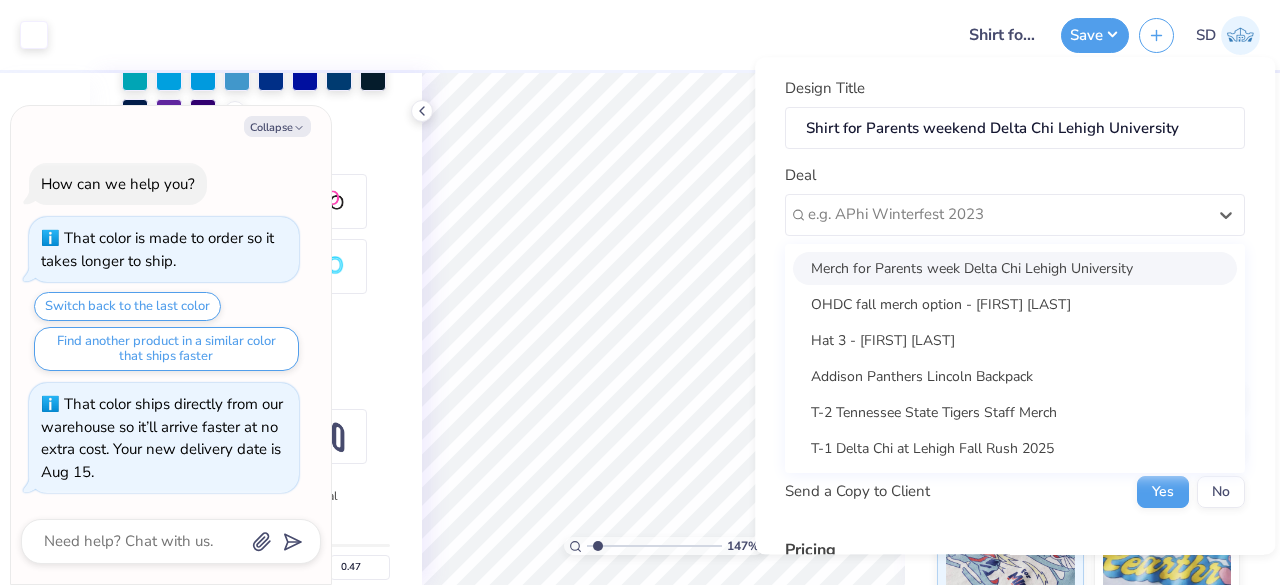 click on "Merch for Parents week Delta Chi Lehigh University" at bounding box center [1015, 268] 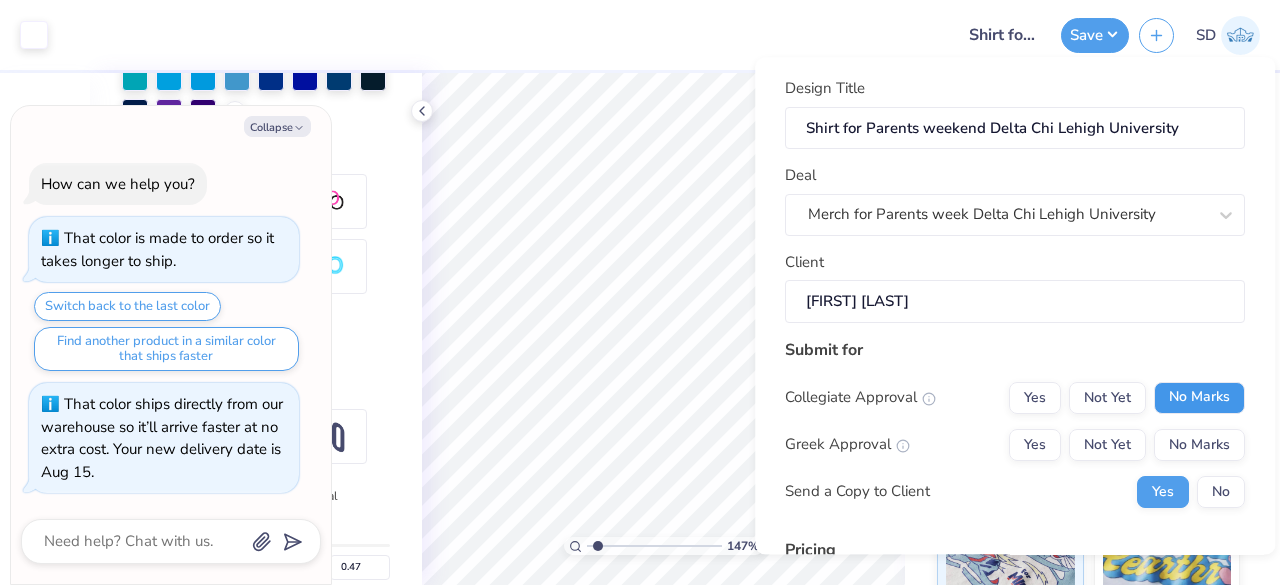 click on "No Marks" at bounding box center [1199, 398] 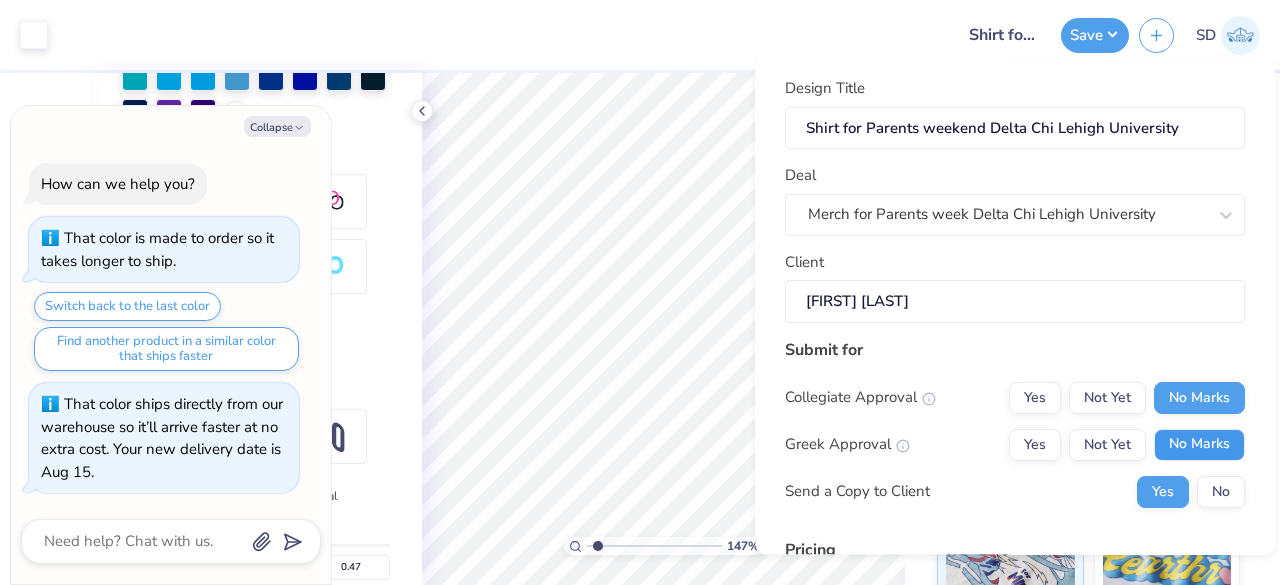 click on "No Marks" at bounding box center [1199, 445] 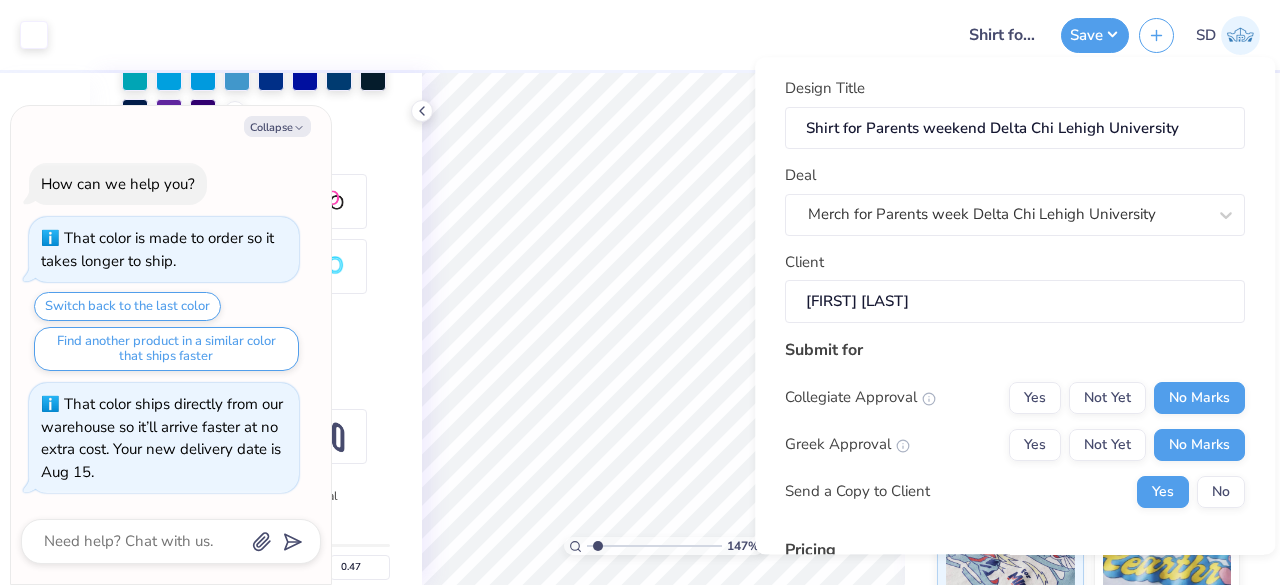type on "$17.08" 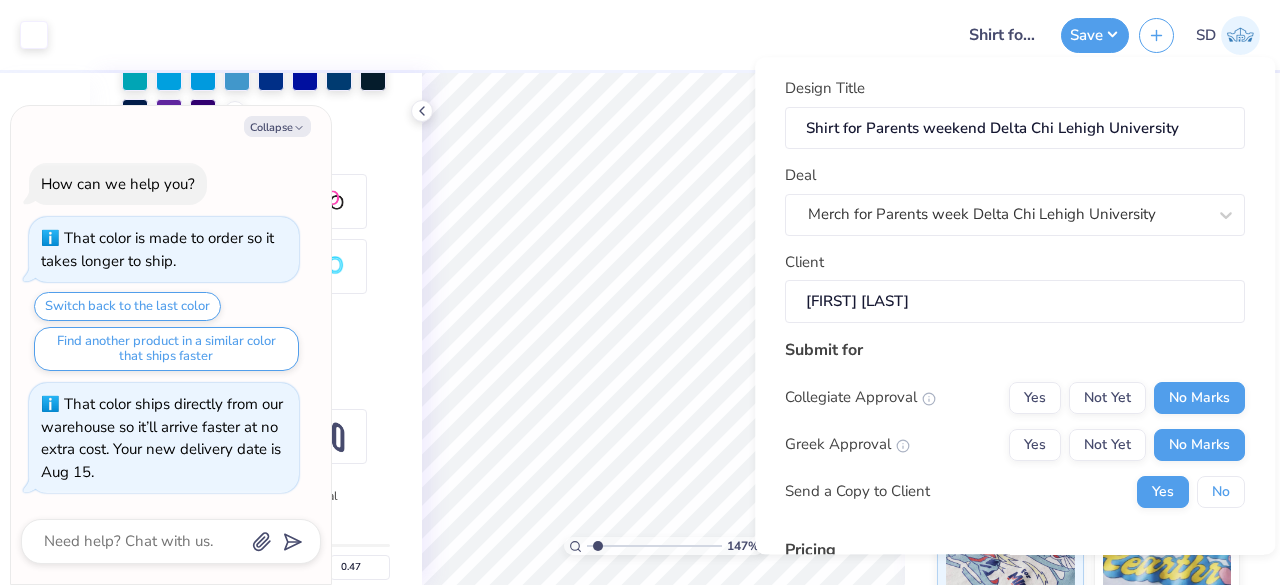 click on "No" at bounding box center (1221, 492) 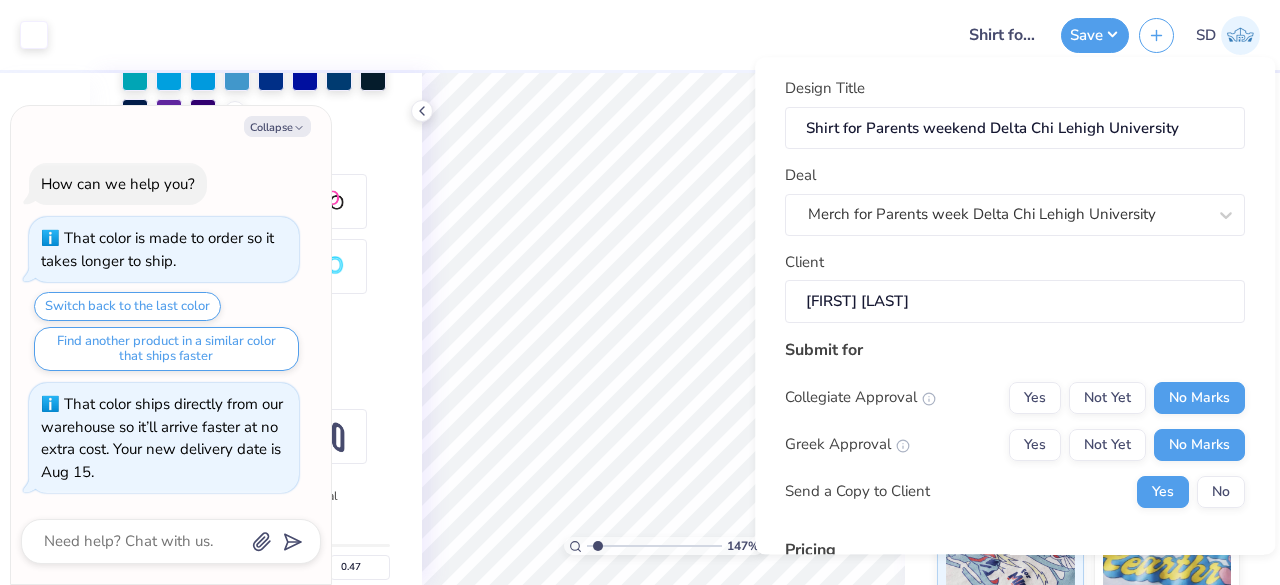 type on "x" 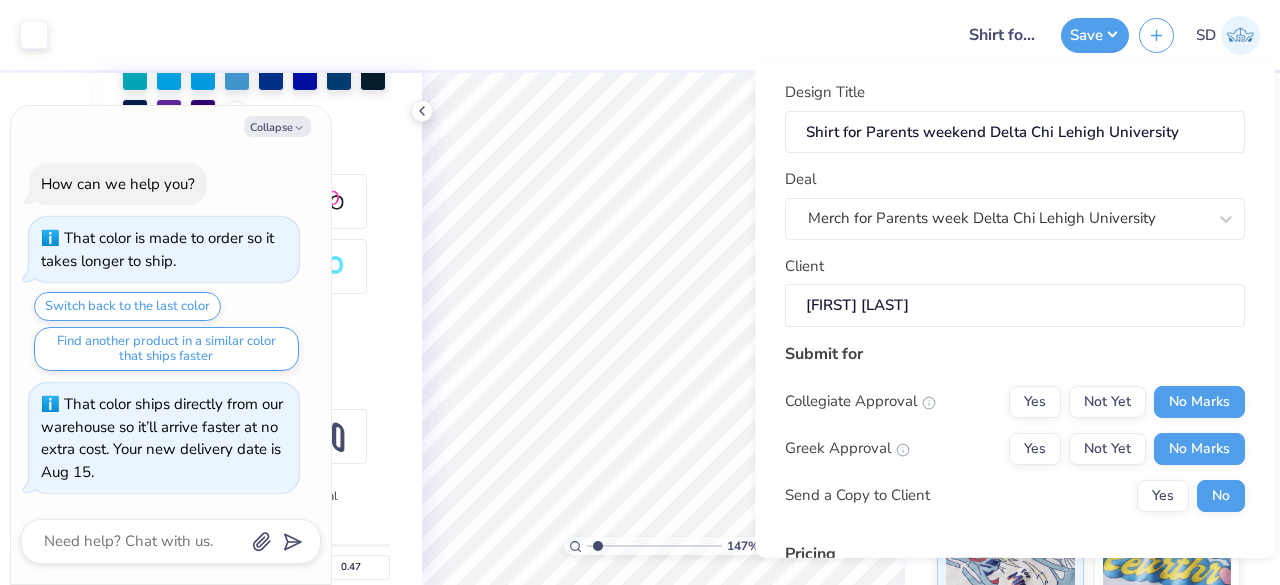 scroll, scrollTop: 305, scrollLeft: 0, axis: vertical 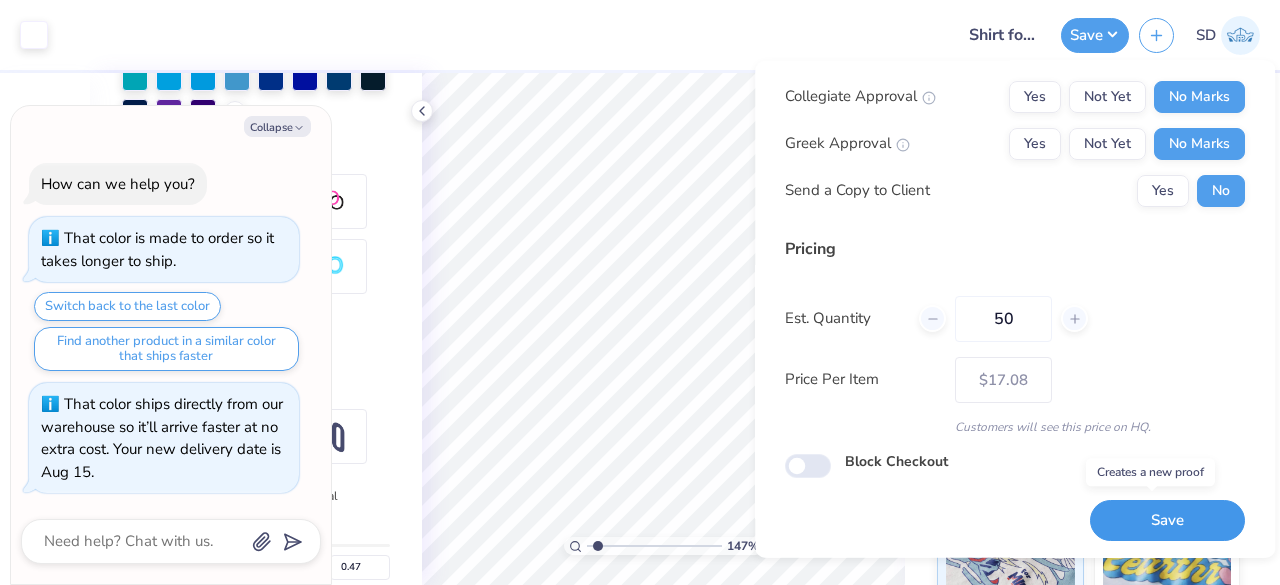 click on "Save" at bounding box center (1167, 520) 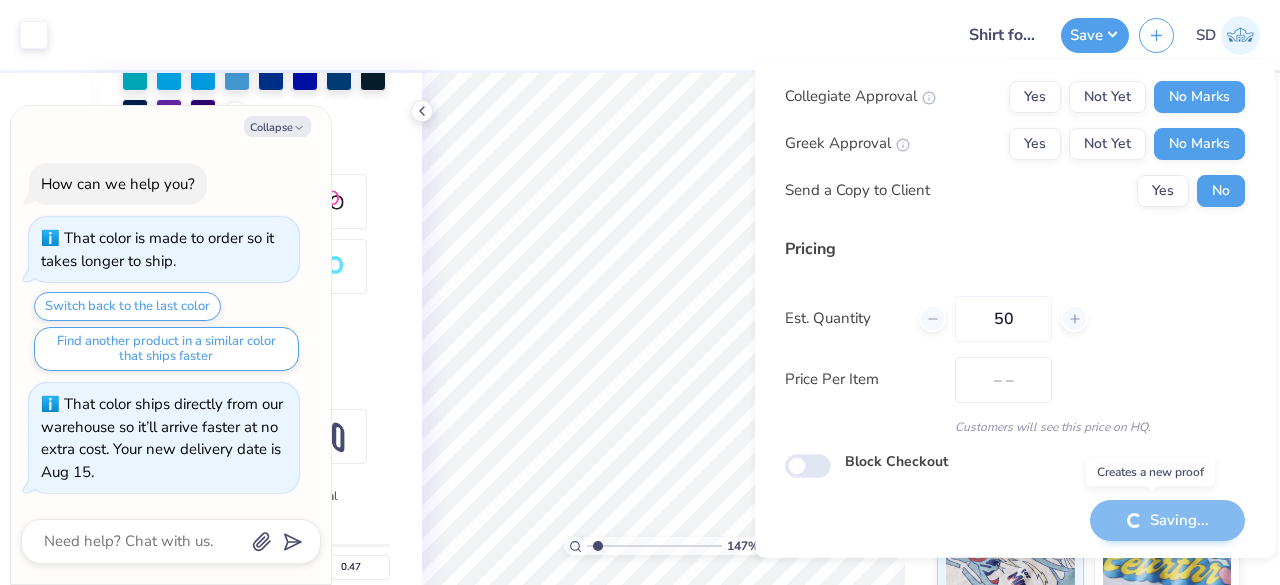 type on "$17.08" 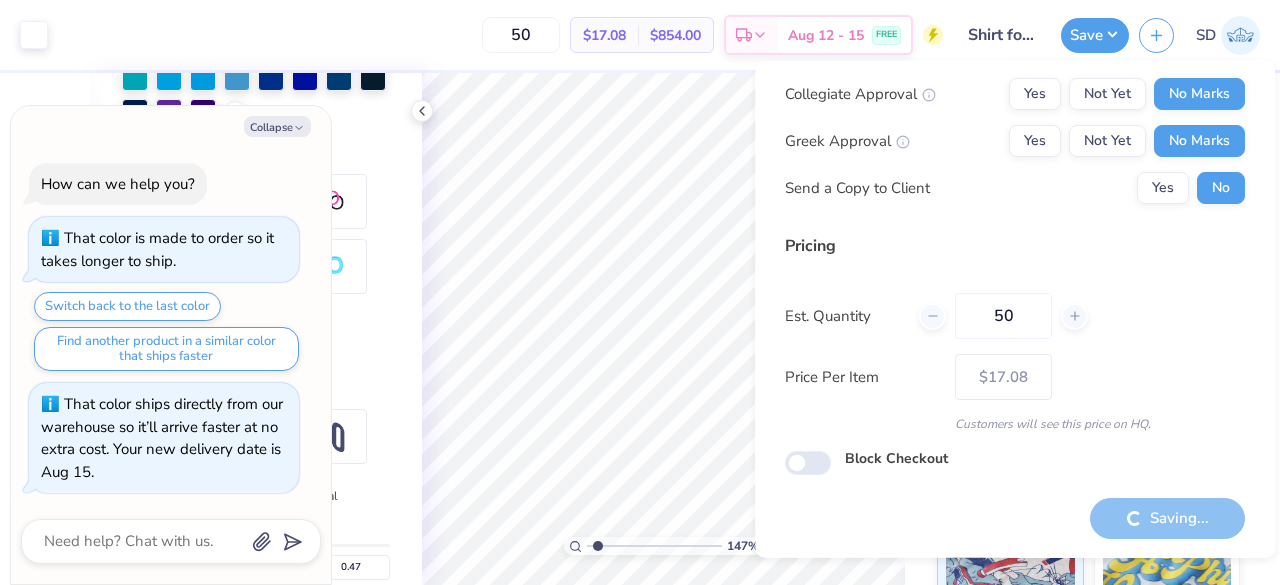 type on "x" 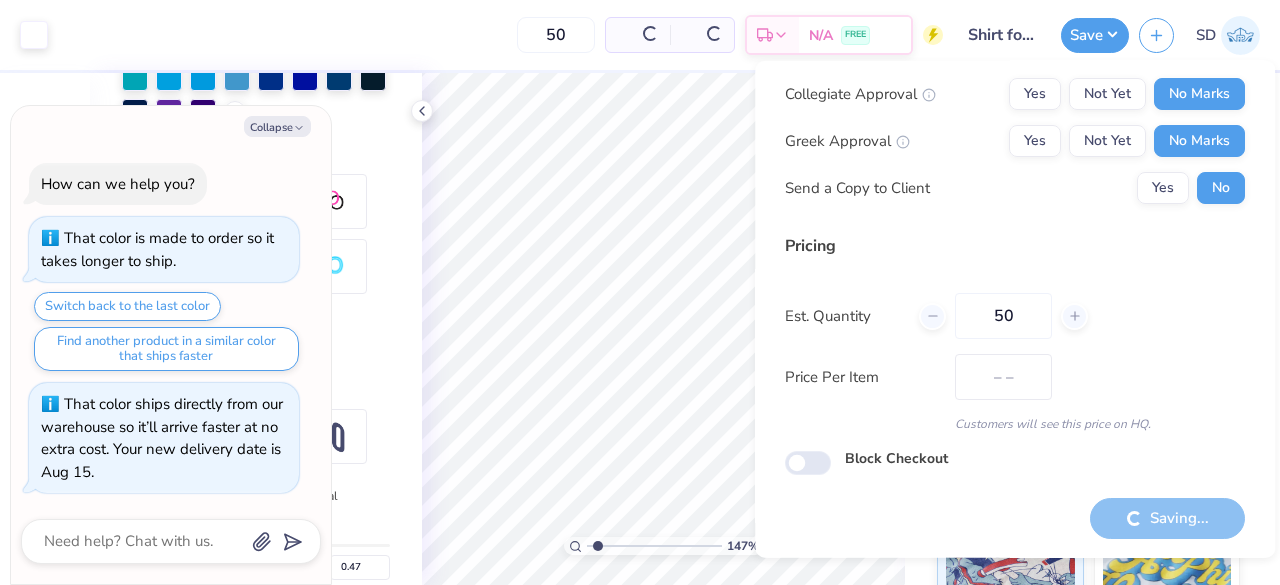 scroll, scrollTop: 46, scrollLeft: 0, axis: vertical 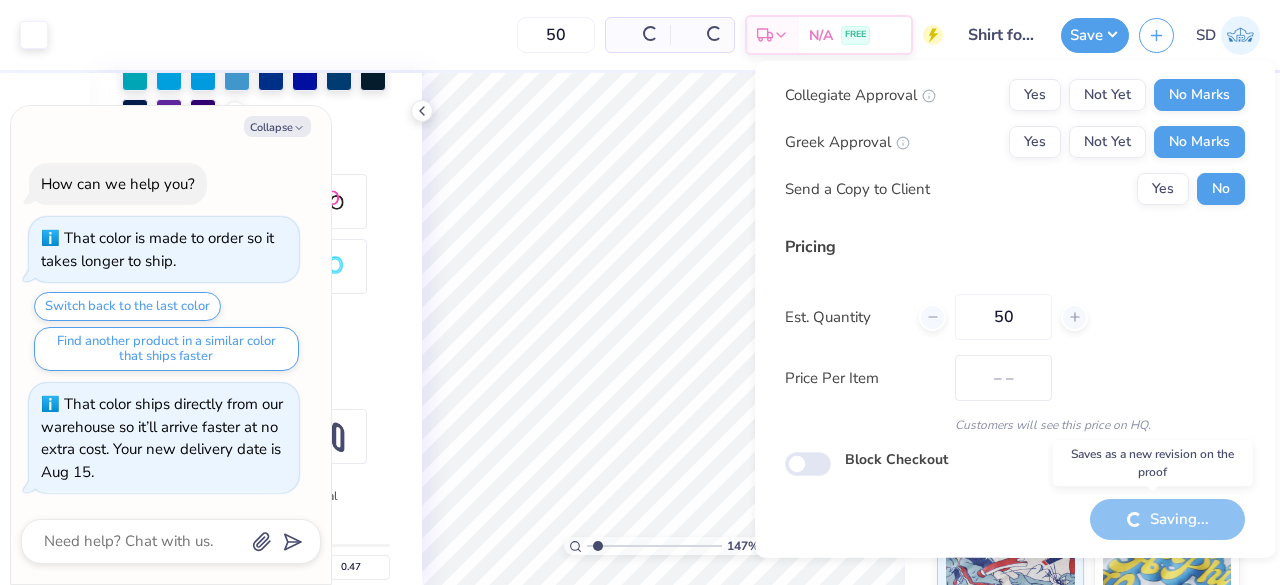 type on "$17.08" 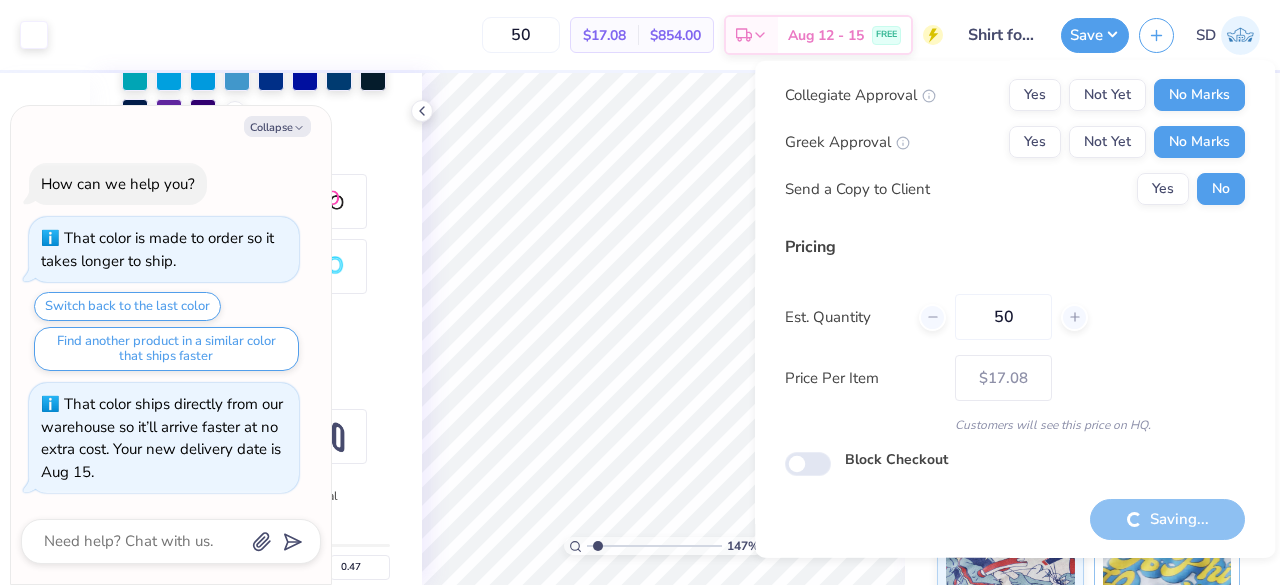 type on "x" 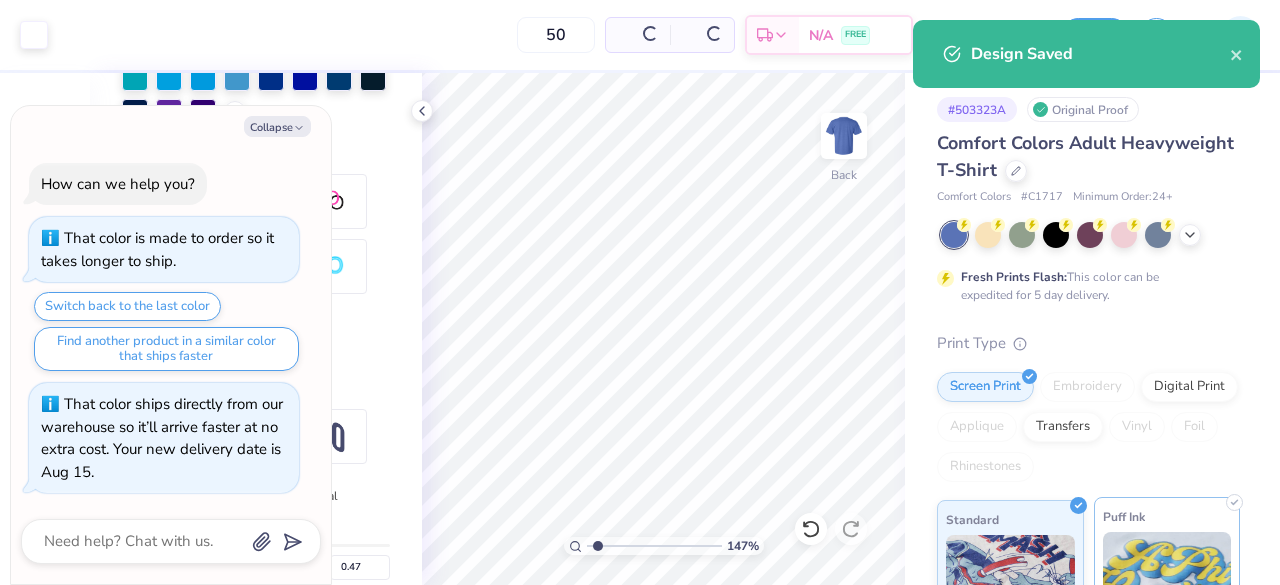 type 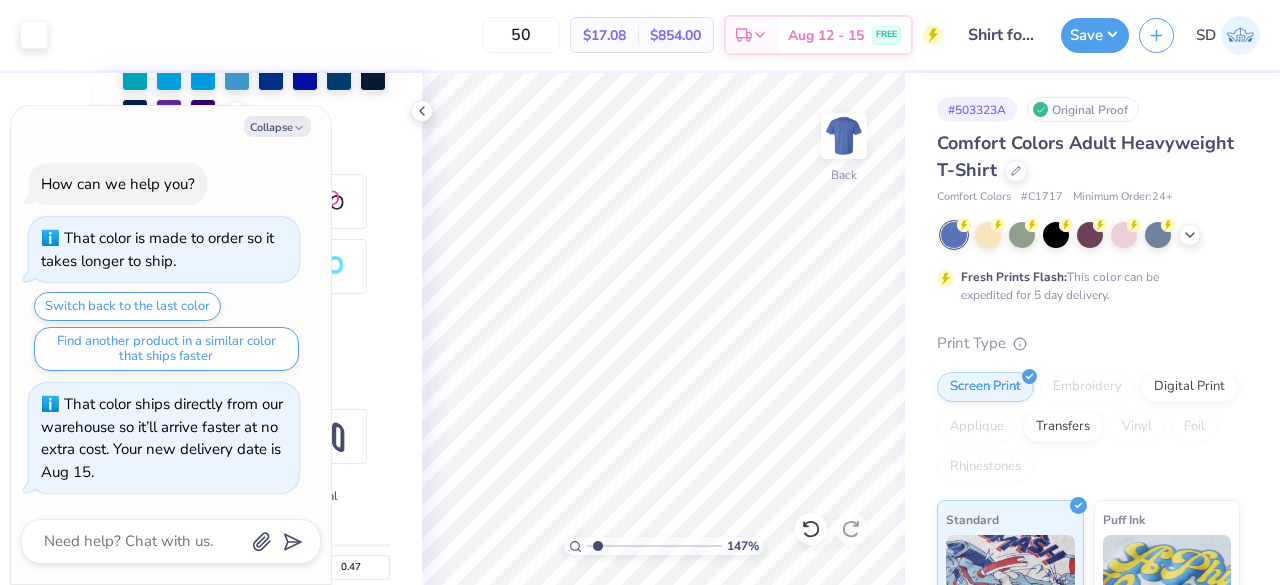 scroll, scrollTop: 366, scrollLeft: 0, axis: vertical 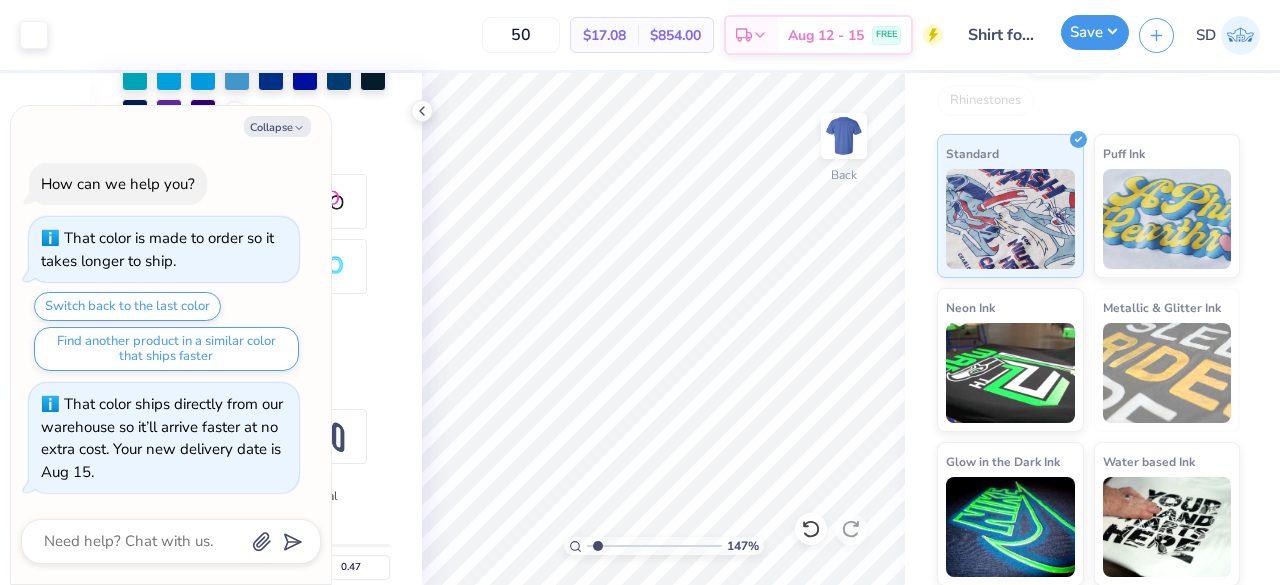 click on "Save" at bounding box center (1095, 32) 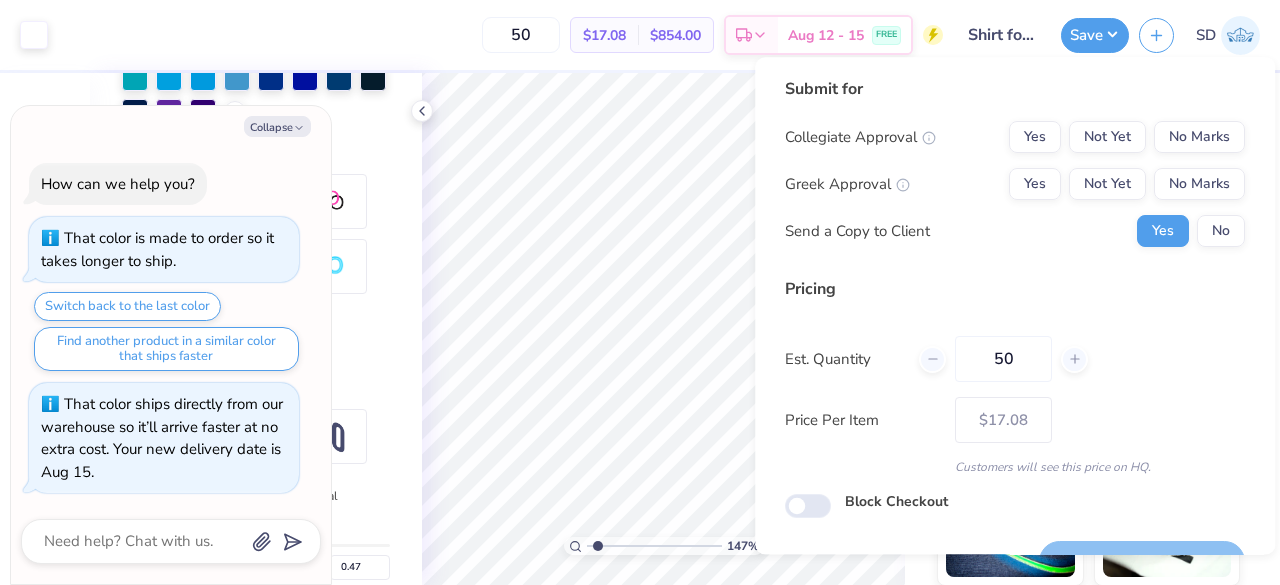 scroll, scrollTop: 46, scrollLeft: 0, axis: vertical 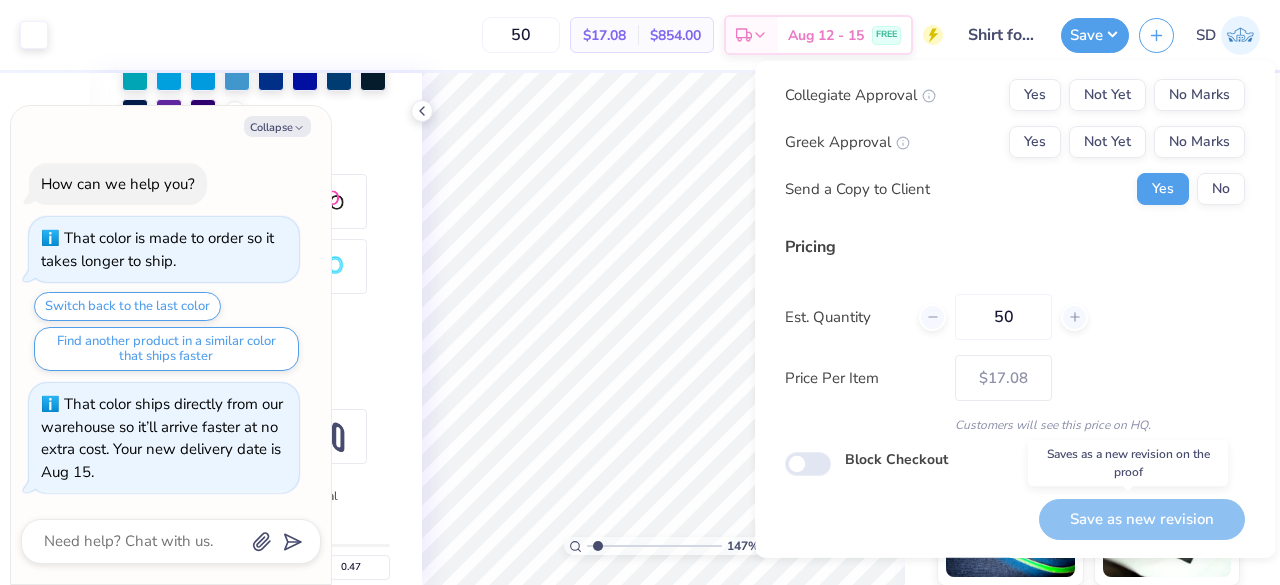 click on "Save as new revision" at bounding box center [1142, 518] 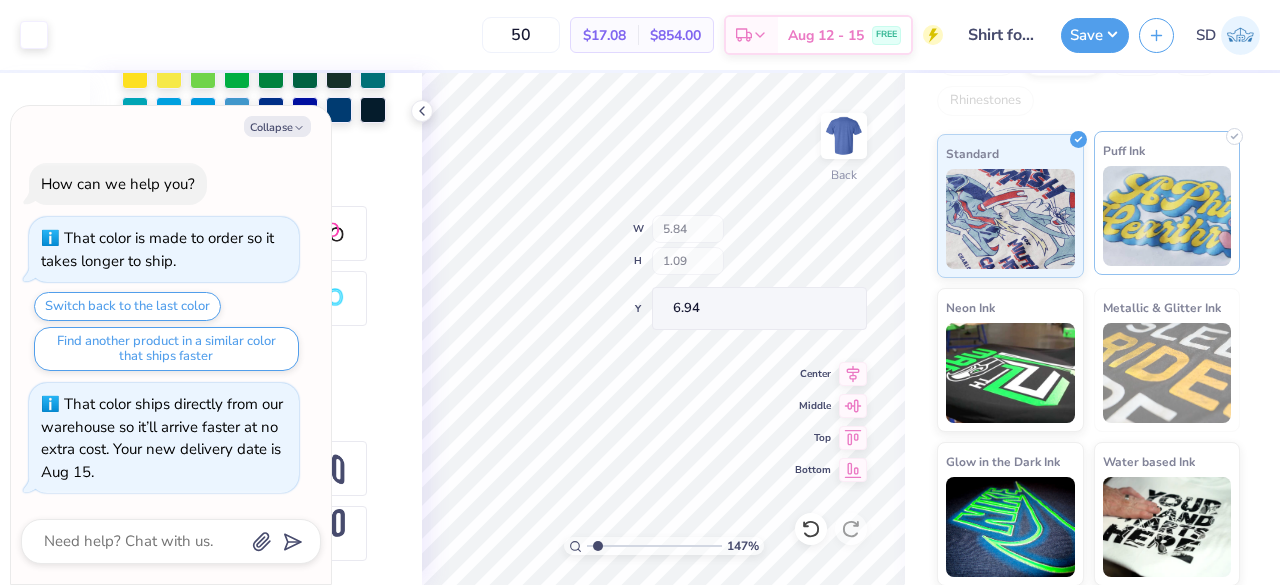 scroll, scrollTop: 0, scrollLeft: 0, axis: both 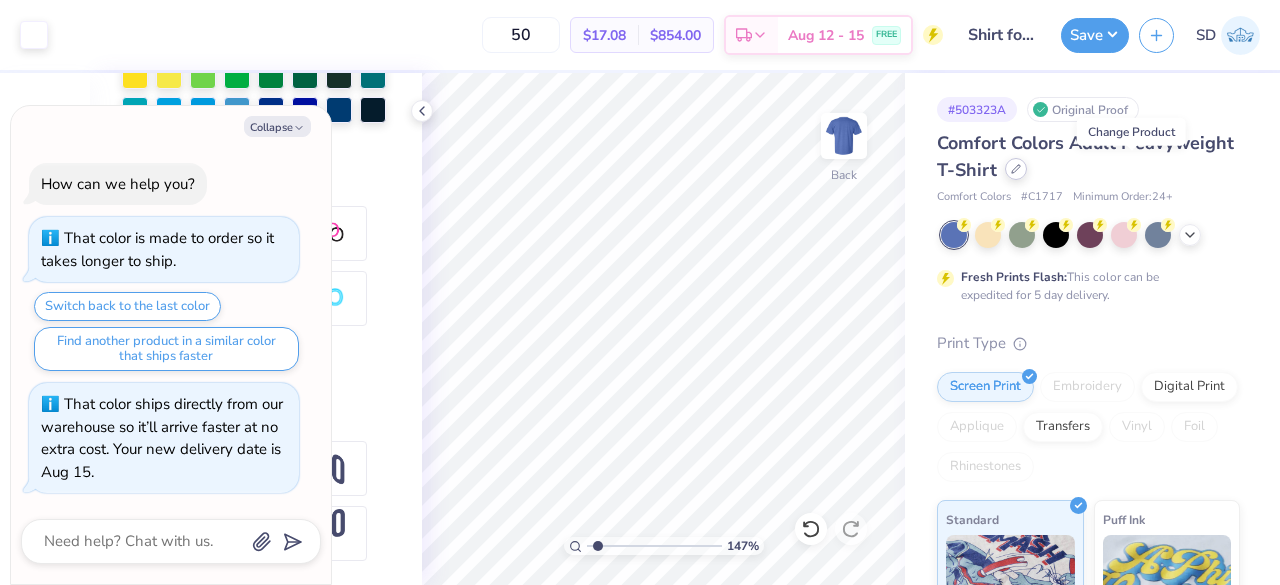 click at bounding box center [1016, 169] 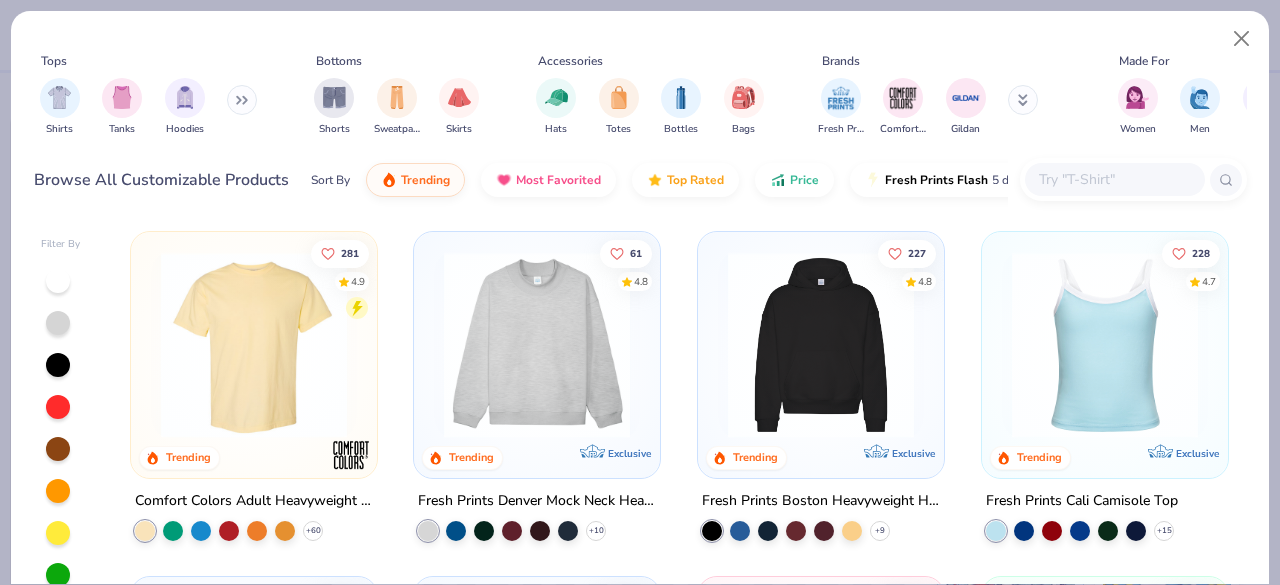 click 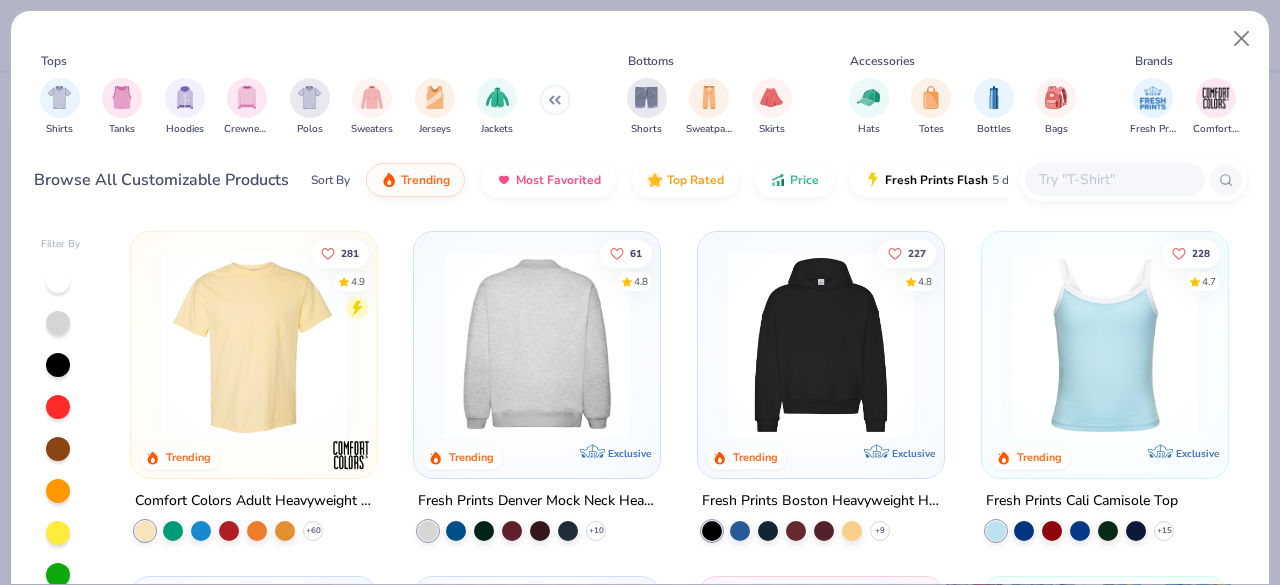 click at bounding box center (537, 345) 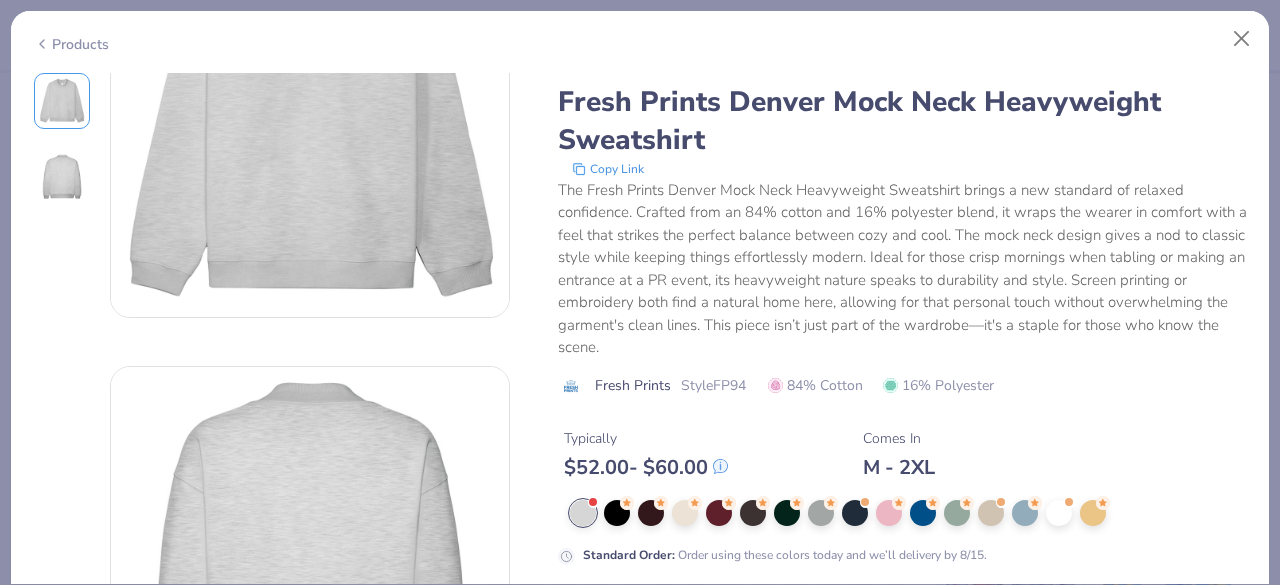 scroll, scrollTop: 174, scrollLeft: 0, axis: vertical 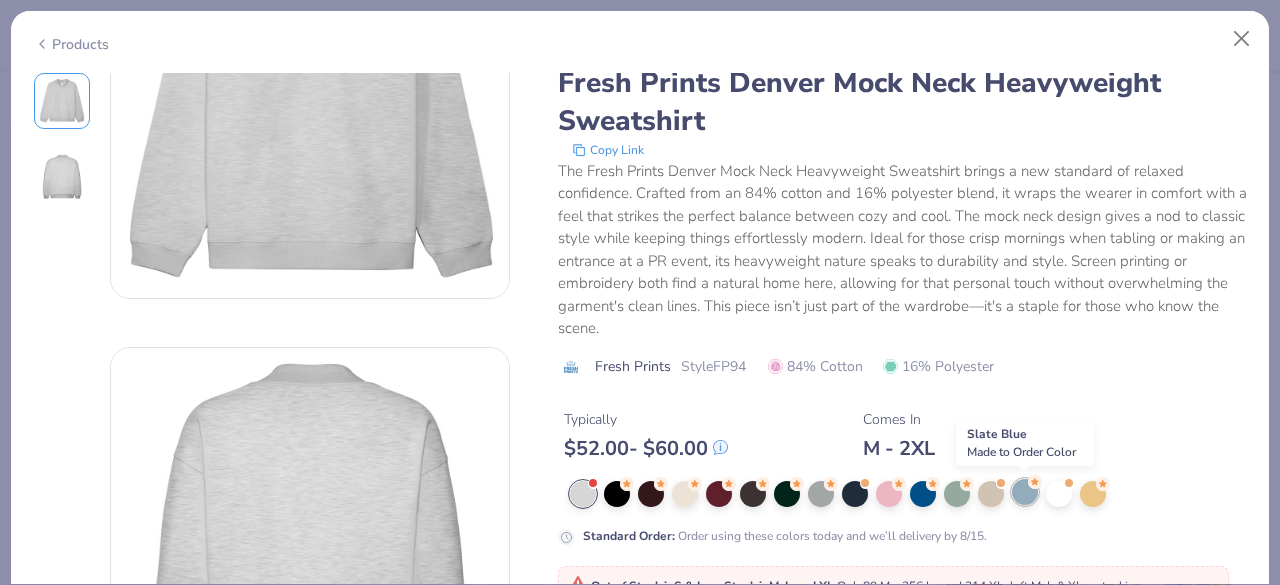 click at bounding box center [1025, 491] 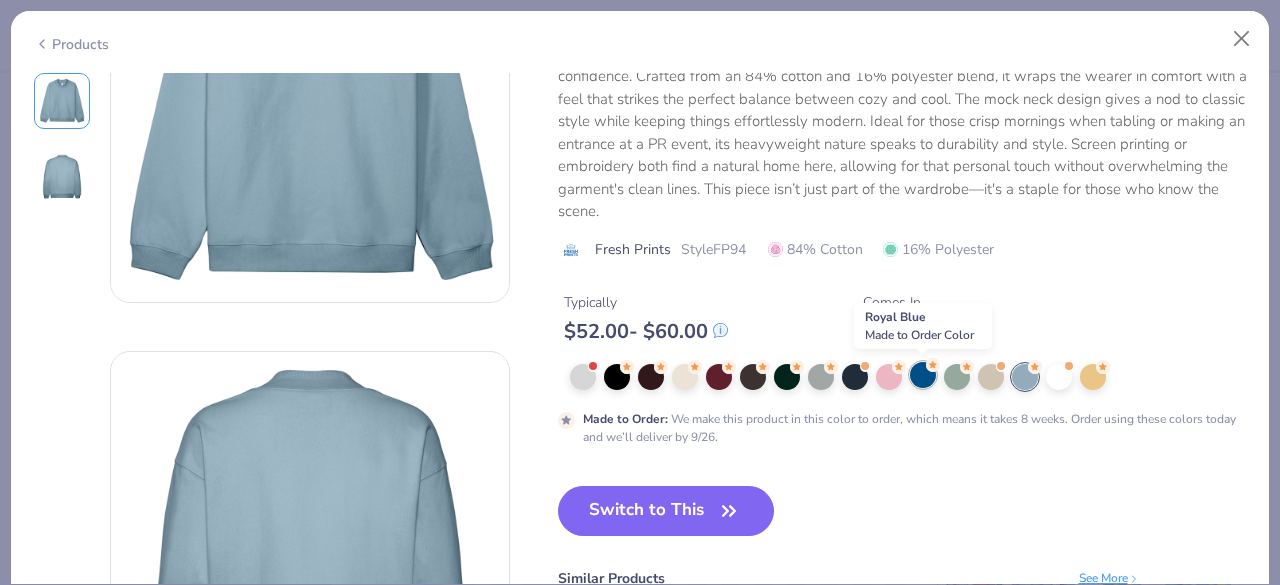 click at bounding box center [923, 375] 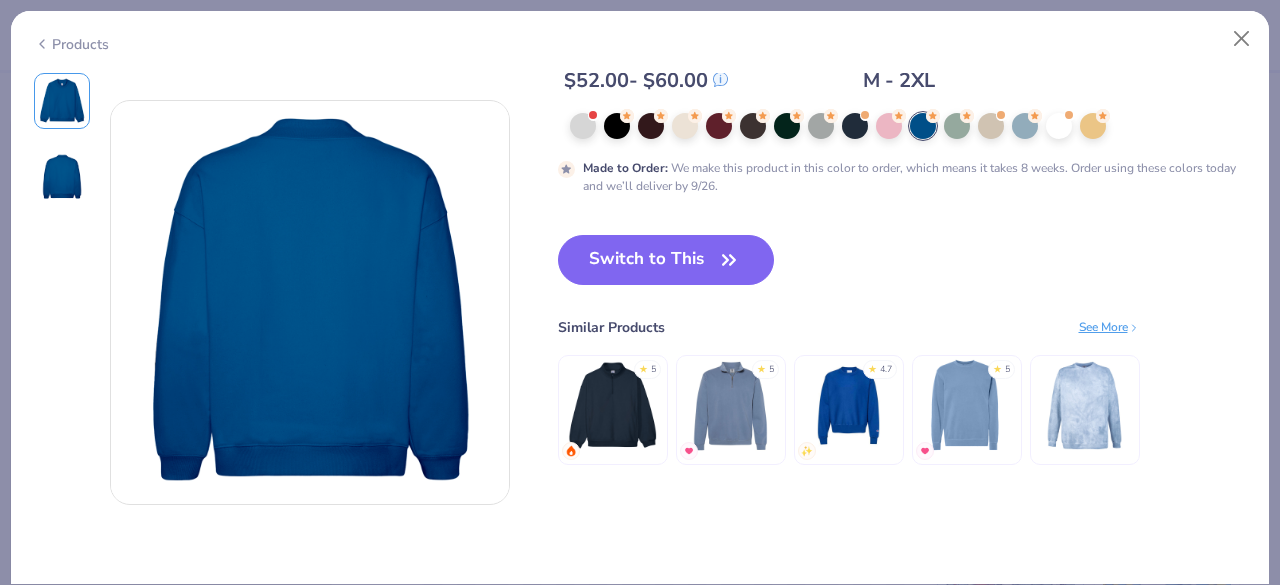 scroll, scrollTop: 500, scrollLeft: 0, axis: vertical 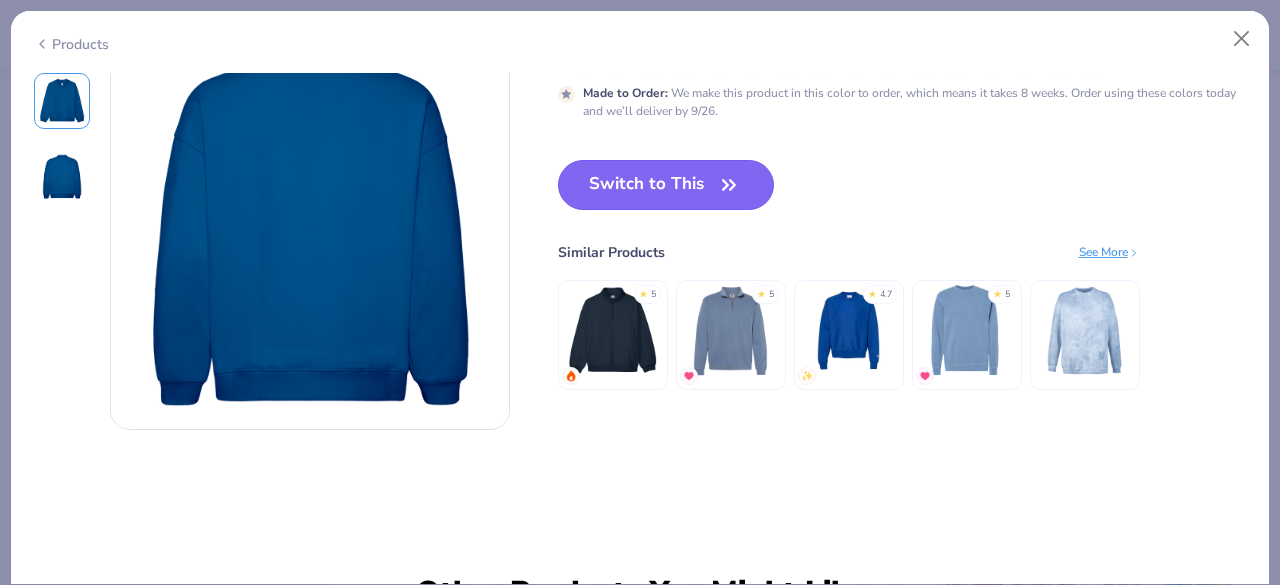 click 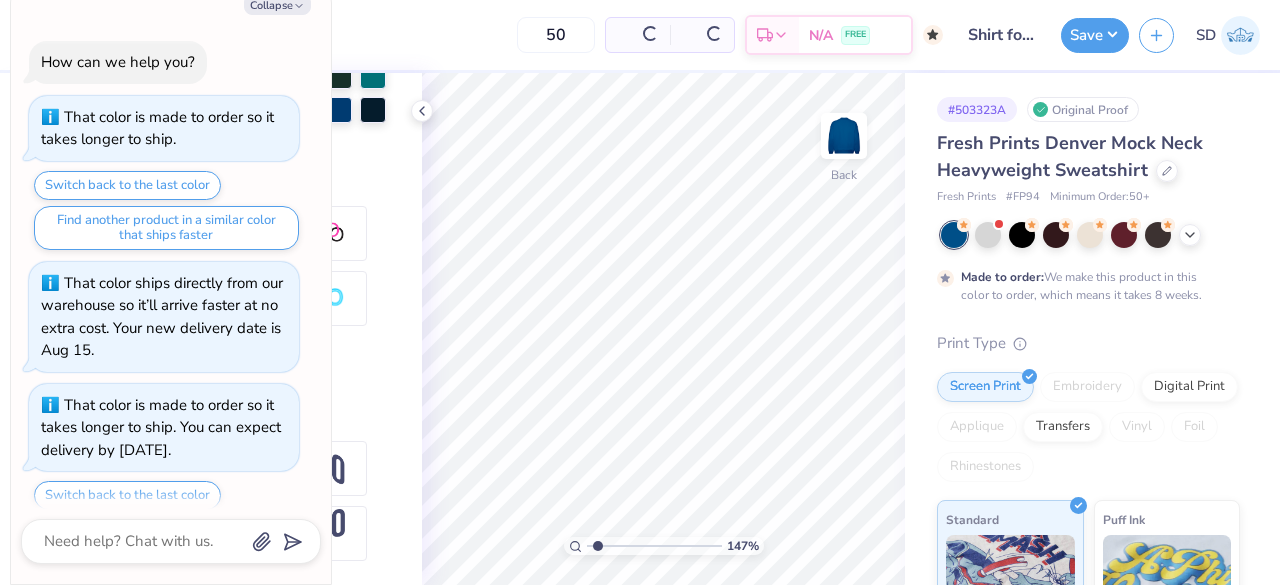scroll, scrollTop: 64, scrollLeft: 0, axis: vertical 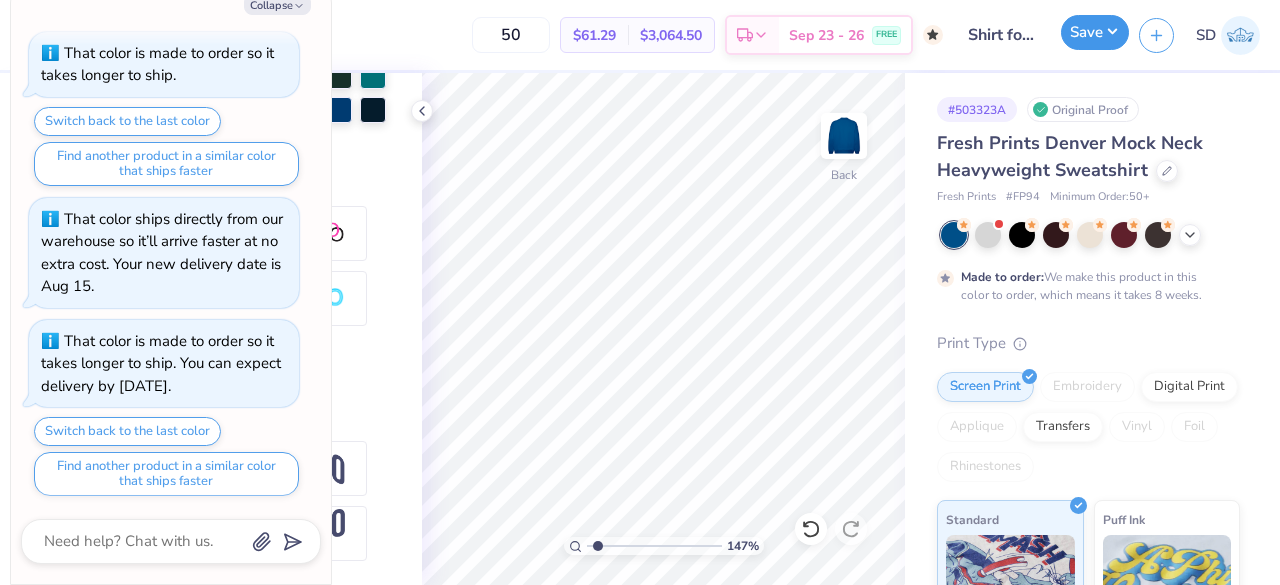 click on "Save" at bounding box center (1095, 32) 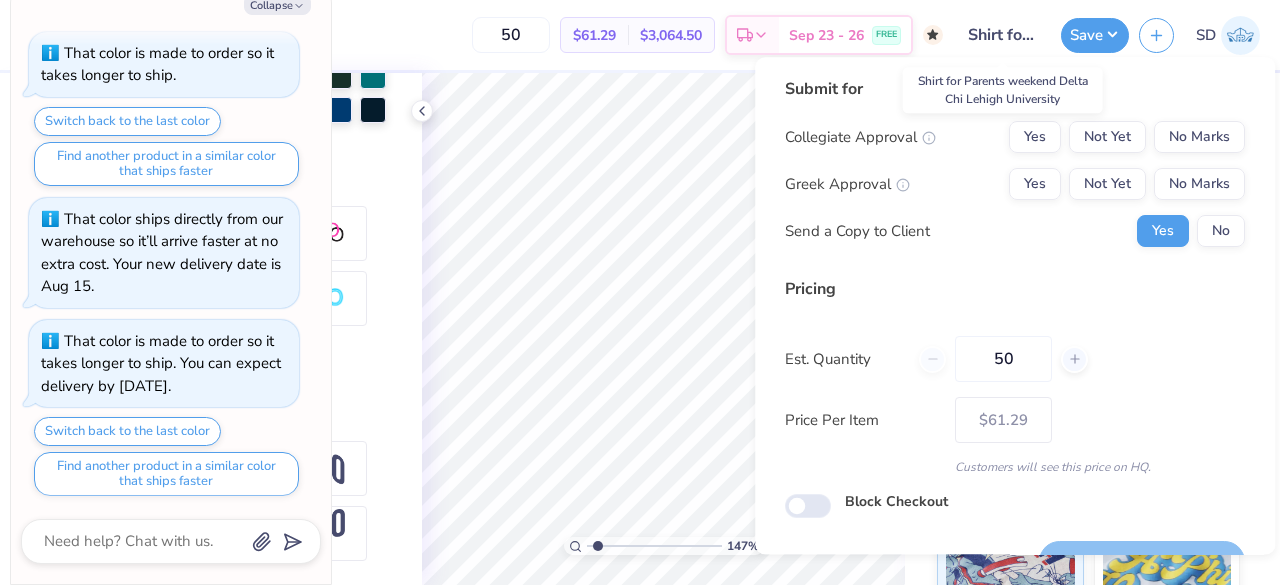 click on "Shirt for Parents weekend Delta Chi Lehigh University" at bounding box center (1002, 35) 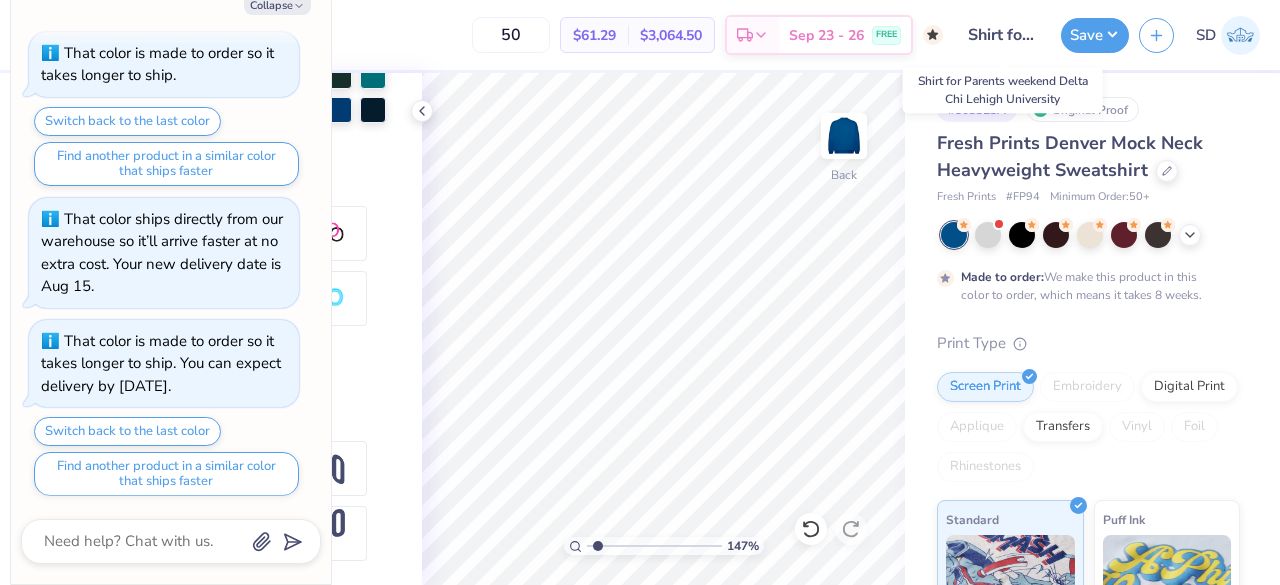 click on "Shirt for Parents weekend Delta Chi Lehigh University" at bounding box center [1002, 35] 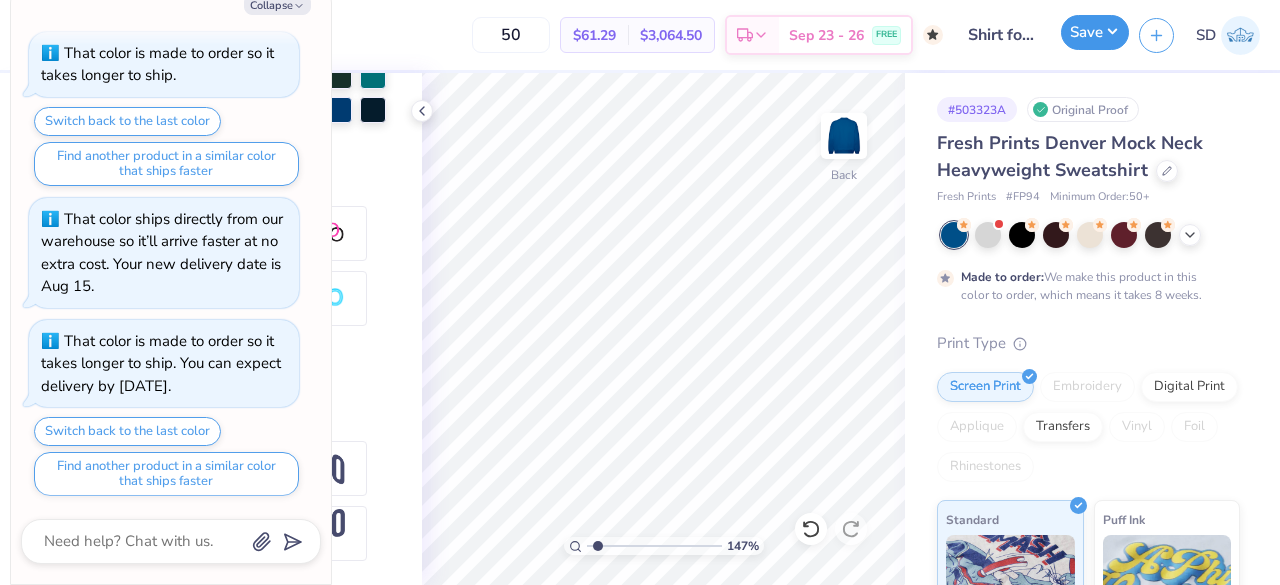 click on "Save" at bounding box center [1095, 32] 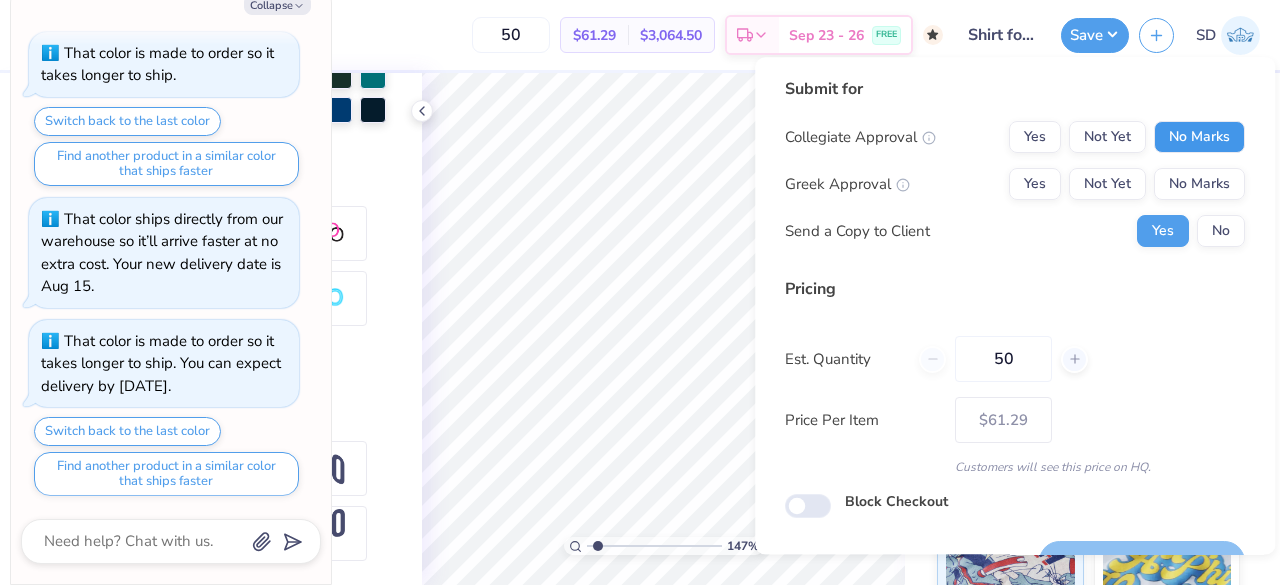 click on "No Marks" at bounding box center (1199, 137) 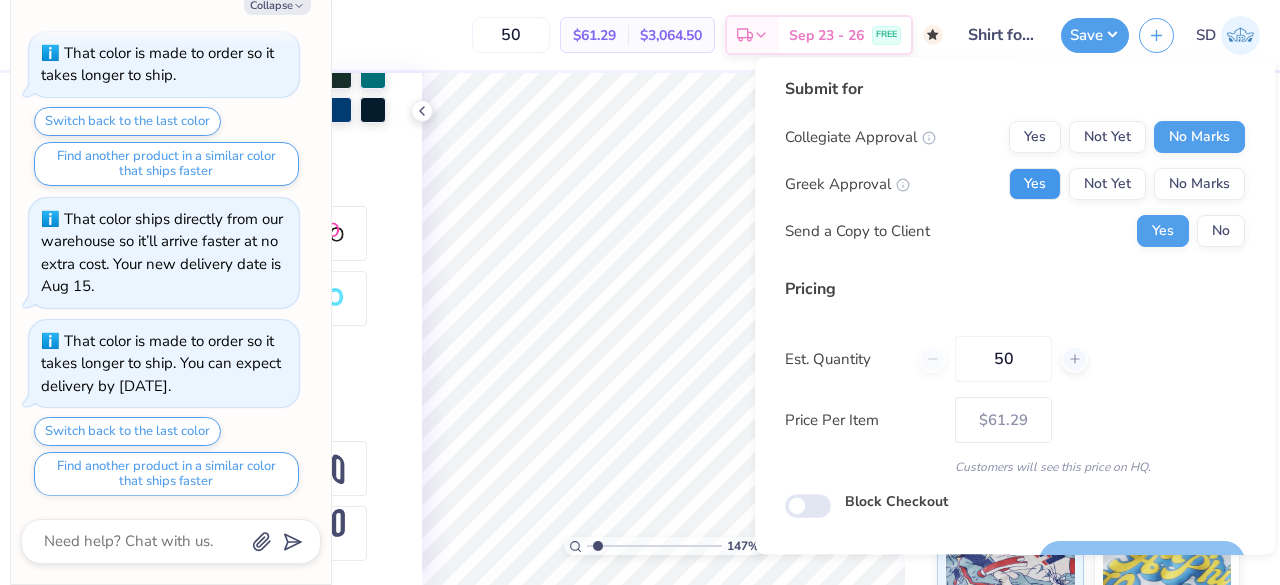 click on "Yes" at bounding box center (1035, 184) 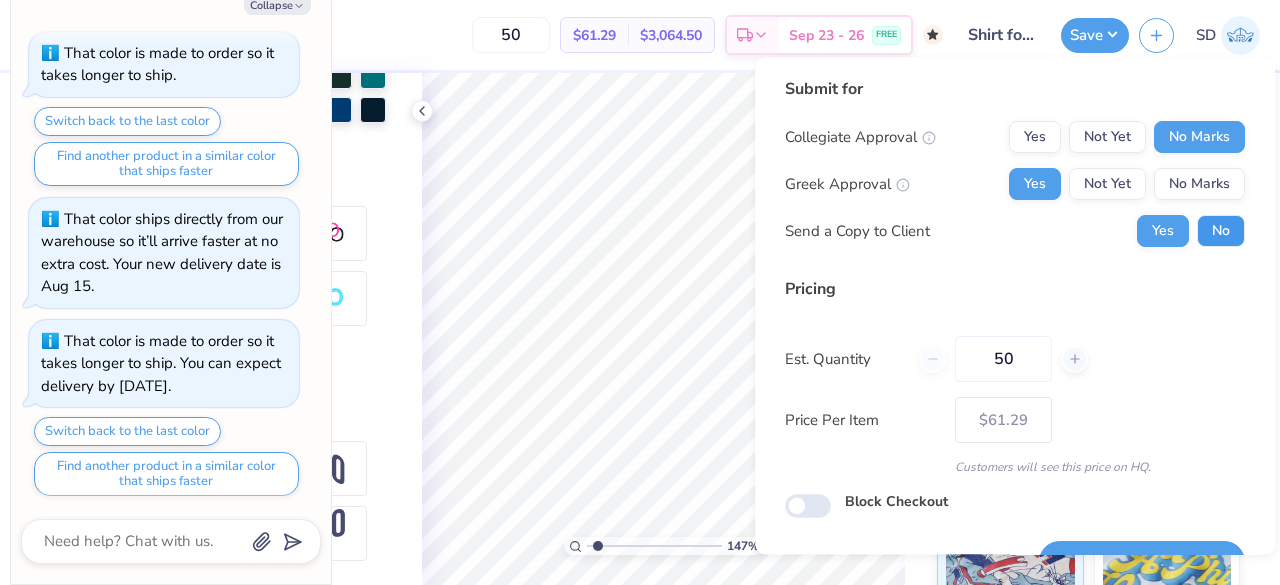 click on "No" at bounding box center [1221, 231] 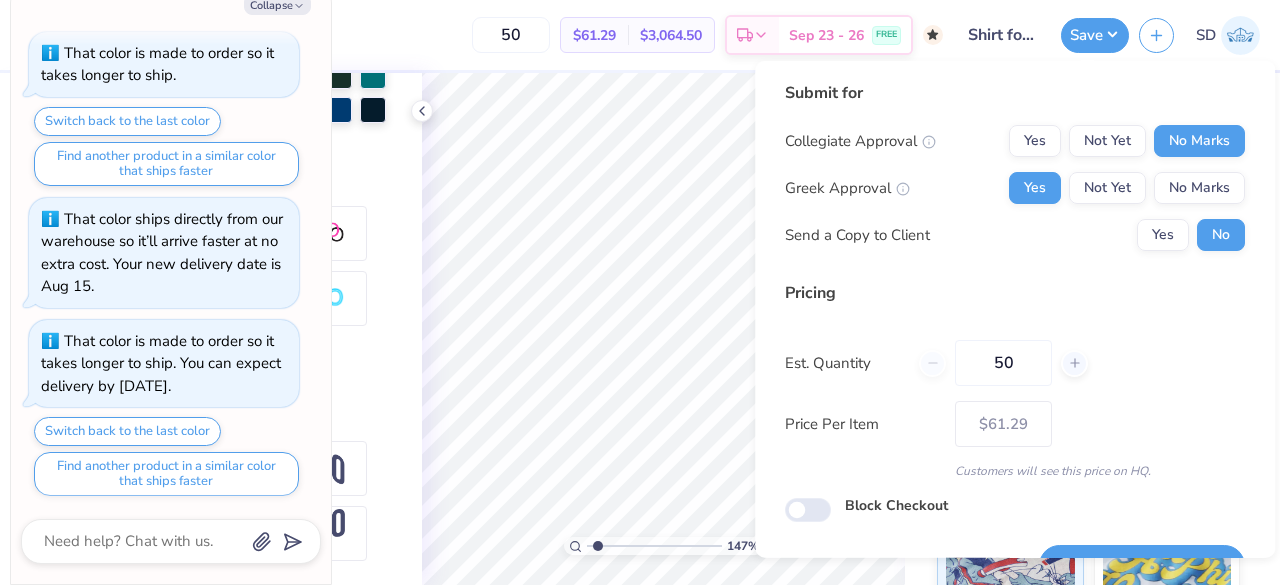 scroll, scrollTop: 46, scrollLeft: 0, axis: vertical 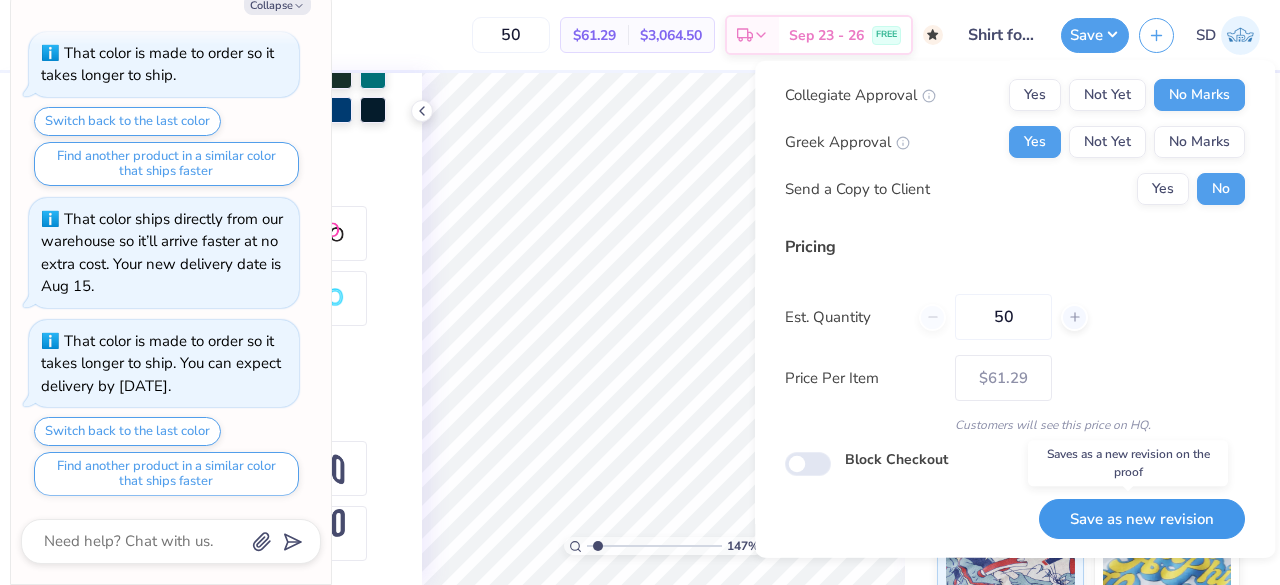 click on "Save as new revision" at bounding box center [1142, 518] 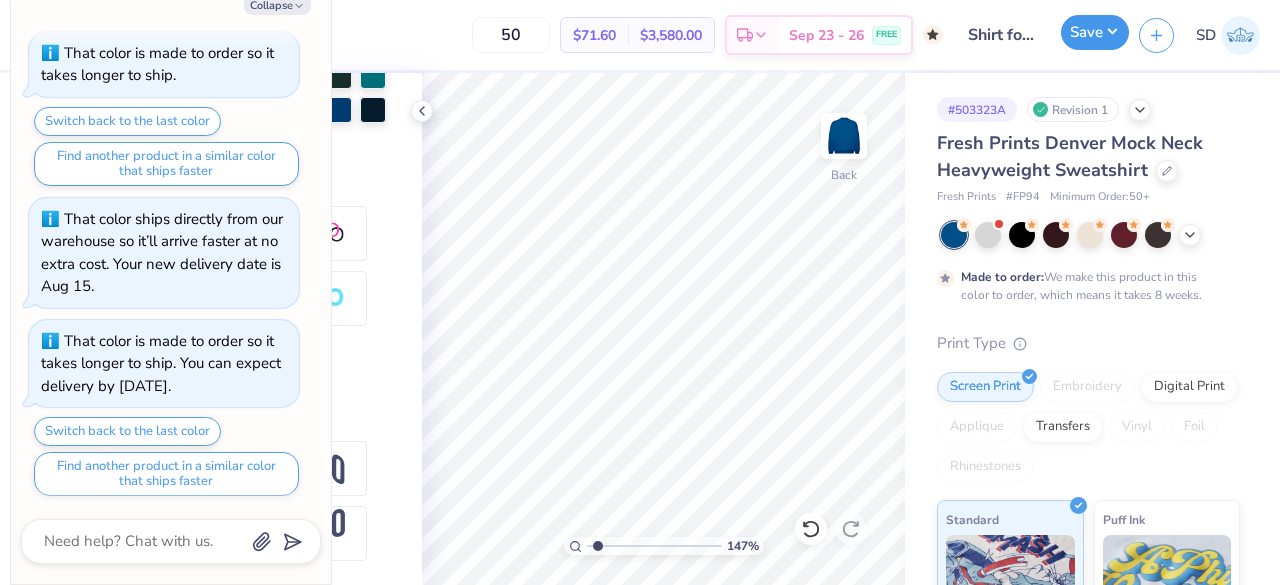 click on "Save" at bounding box center [1095, 32] 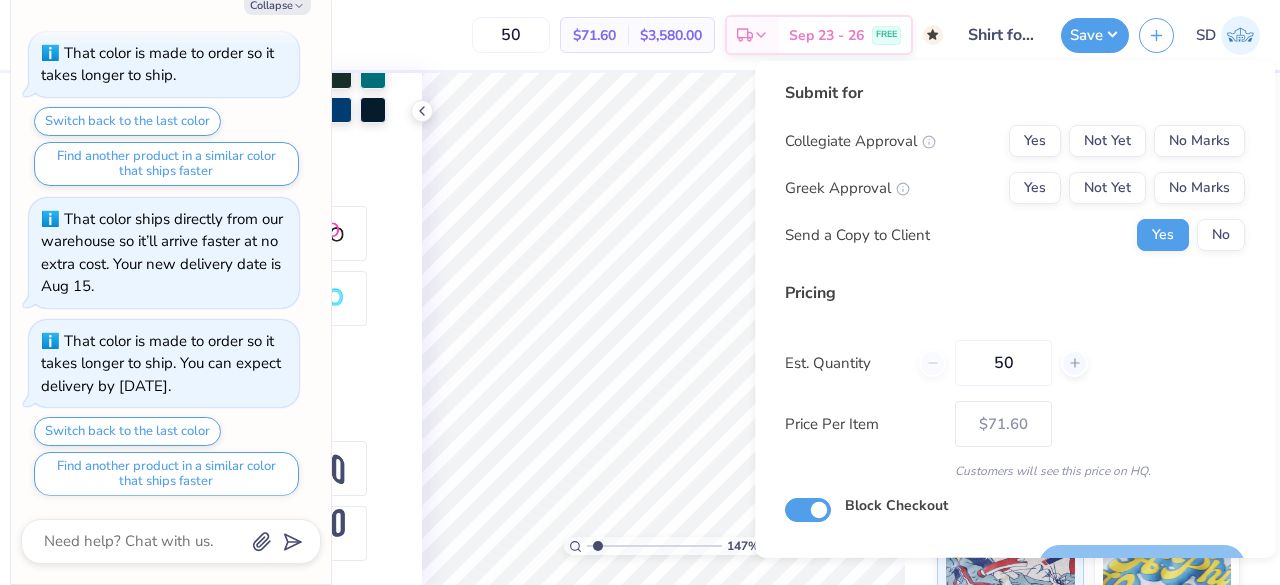 scroll, scrollTop: 46, scrollLeft: 0, axis: vertical 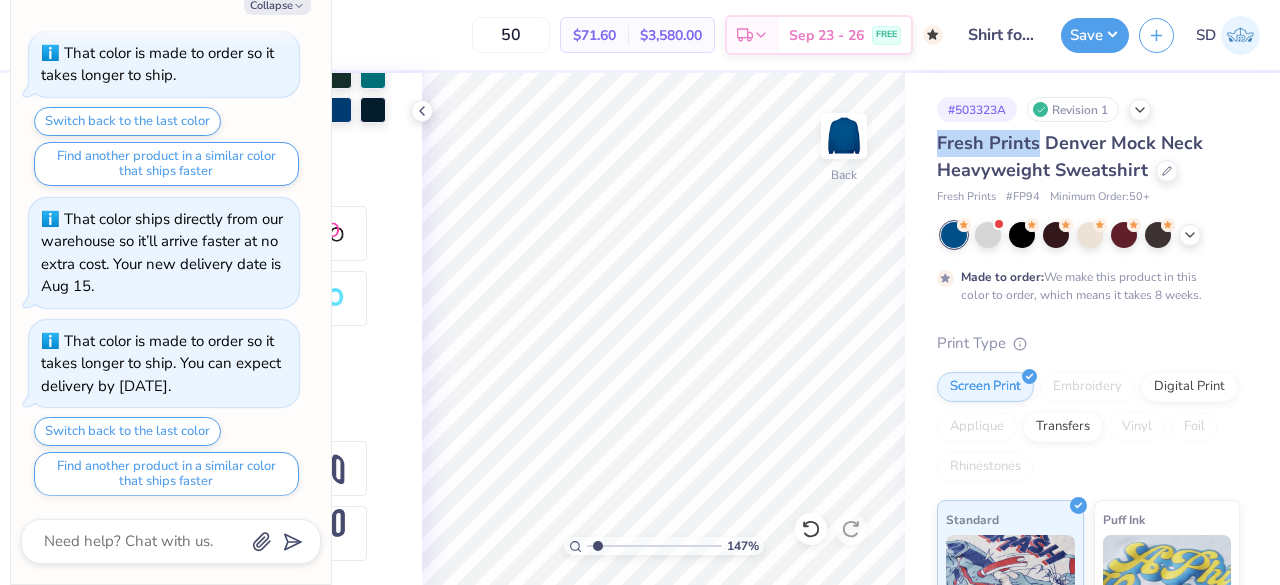 drag, startPoint x: 923, startPoint y: 131, endPoint x: 1035, endPoint y: 137, distance: 112.1606 